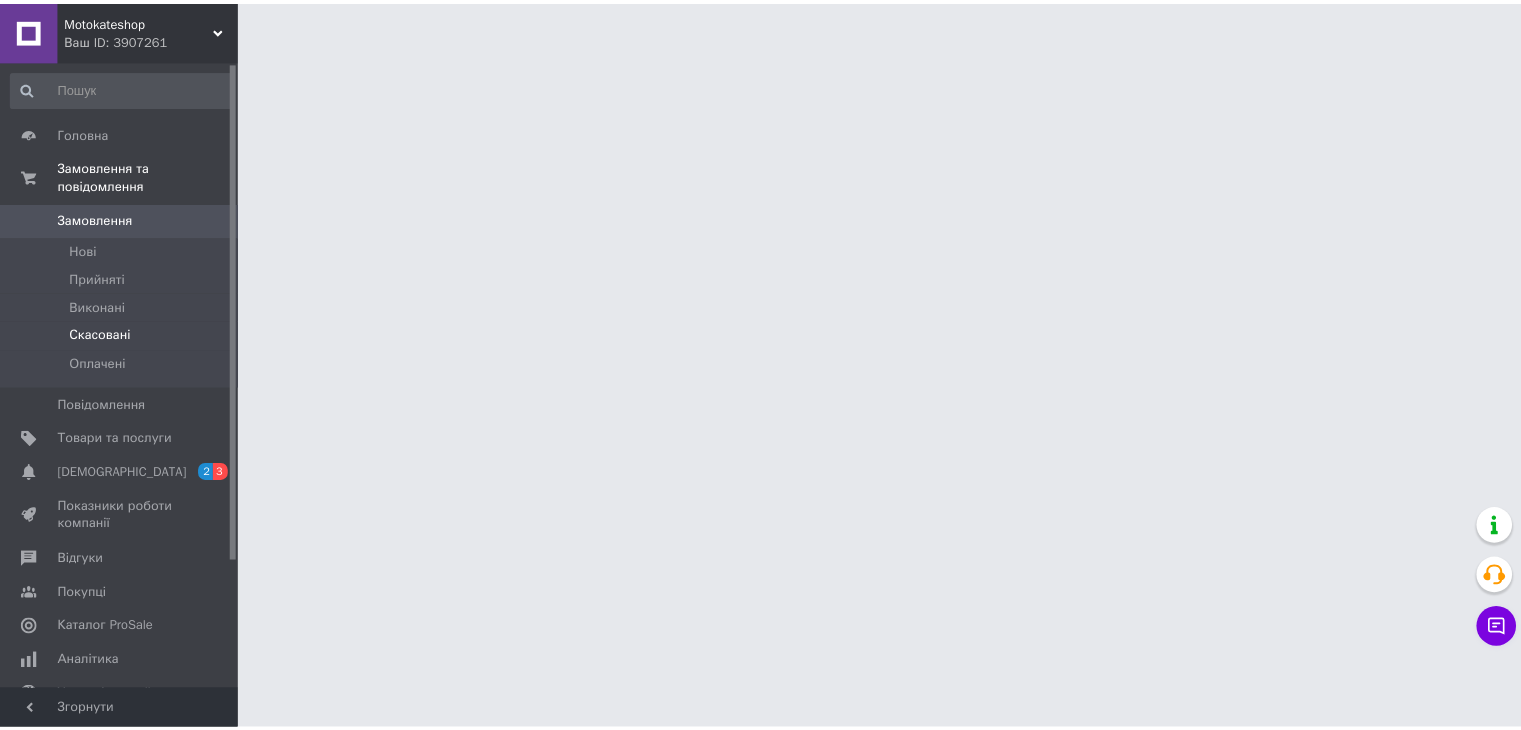scroll, scrollTop: 0, scrollLeft: 0, axis: both 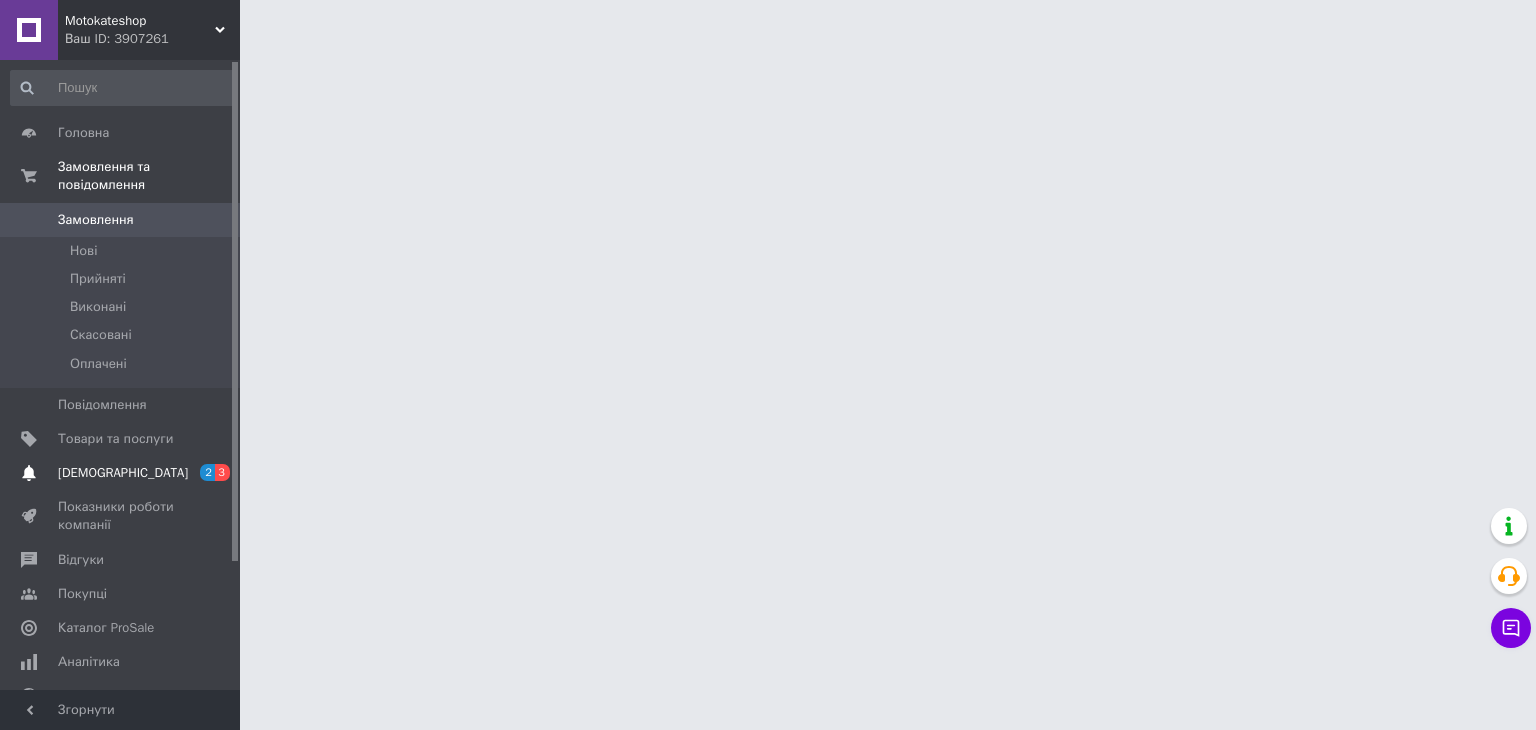 click on "[DEMOGRAPHIC_DATA] 2 3" at bounding box center [123, 473] 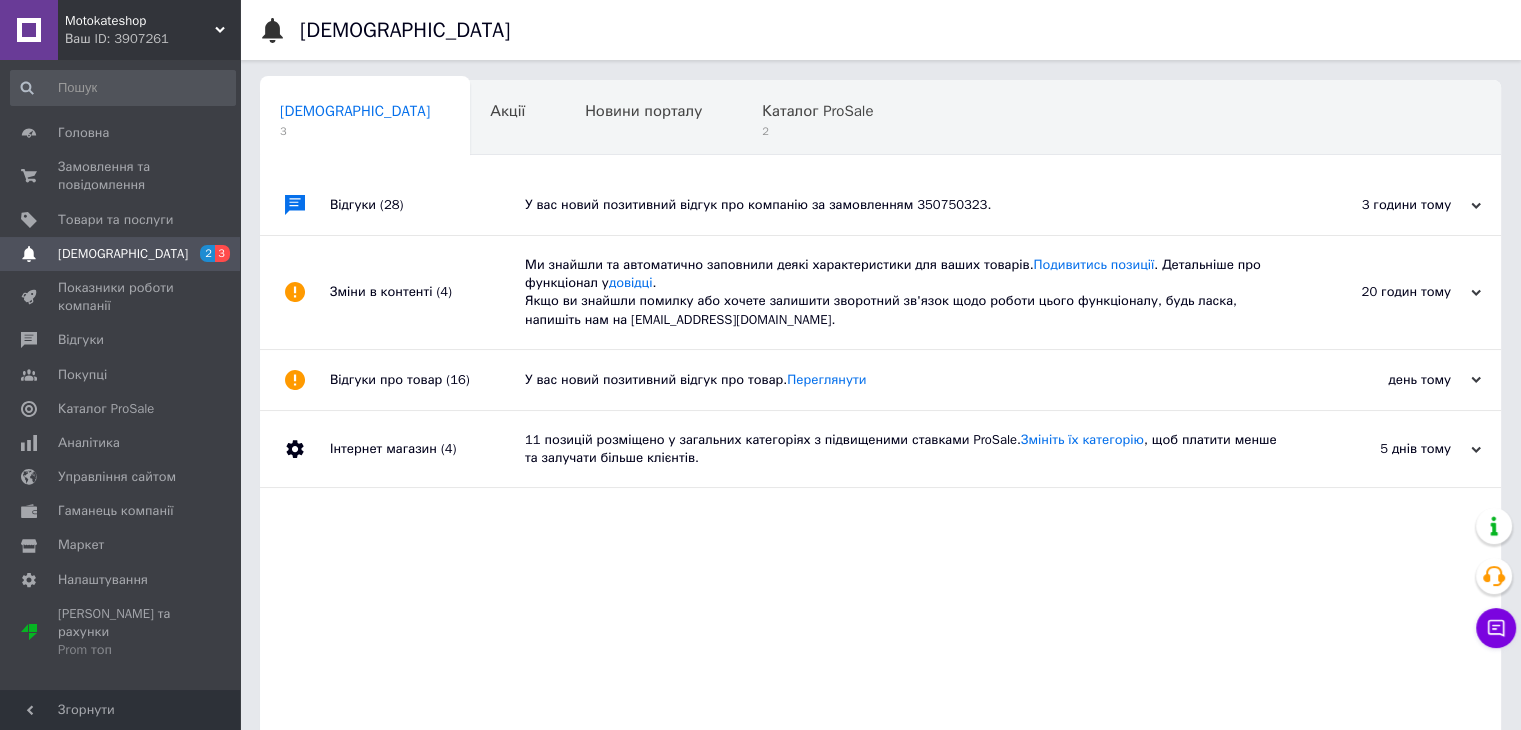 click on "У вас новий позитивний відгук про компанію за замовленням 350750323." at bounding box center (903, 205) 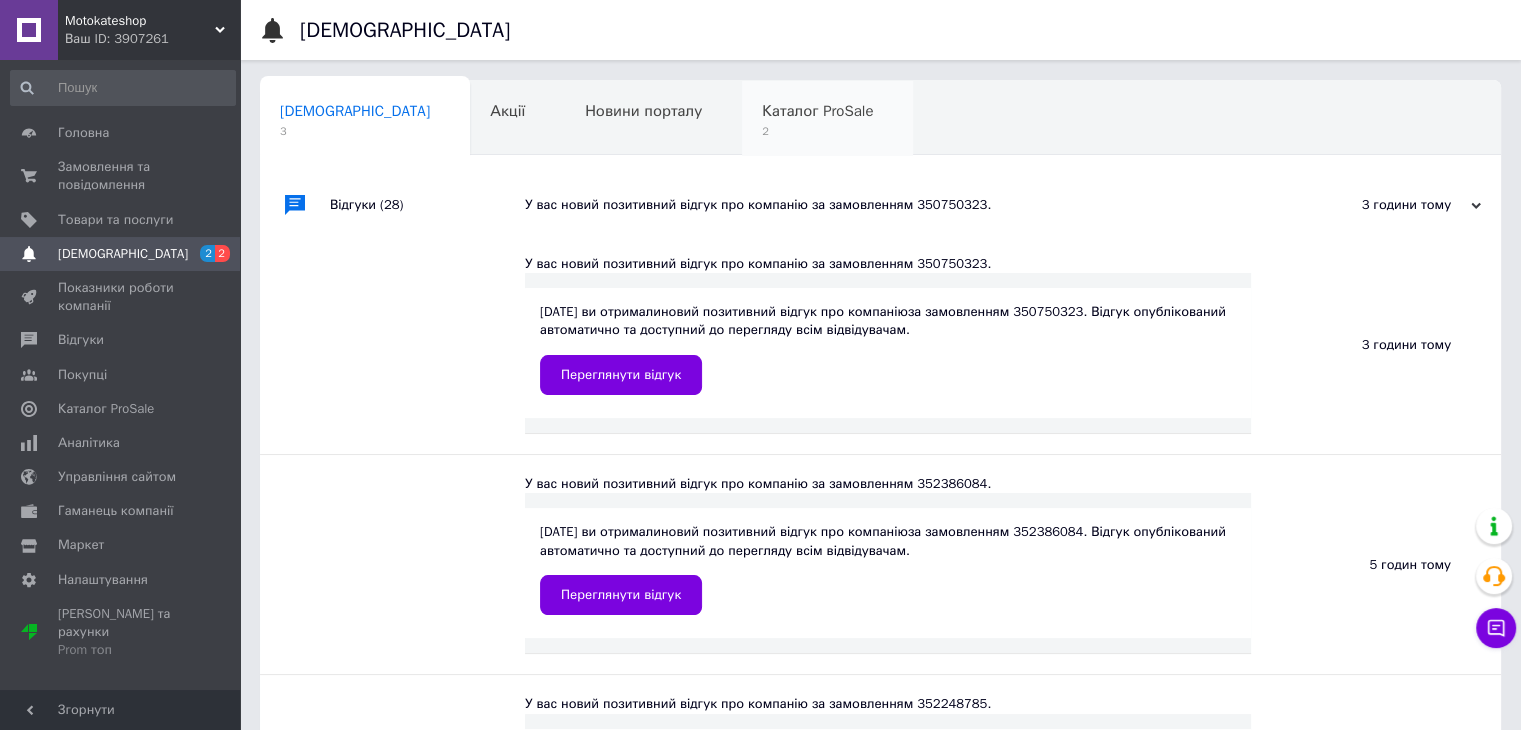 click on "Каталог ProSale 2" at bounding box center [827, 119] 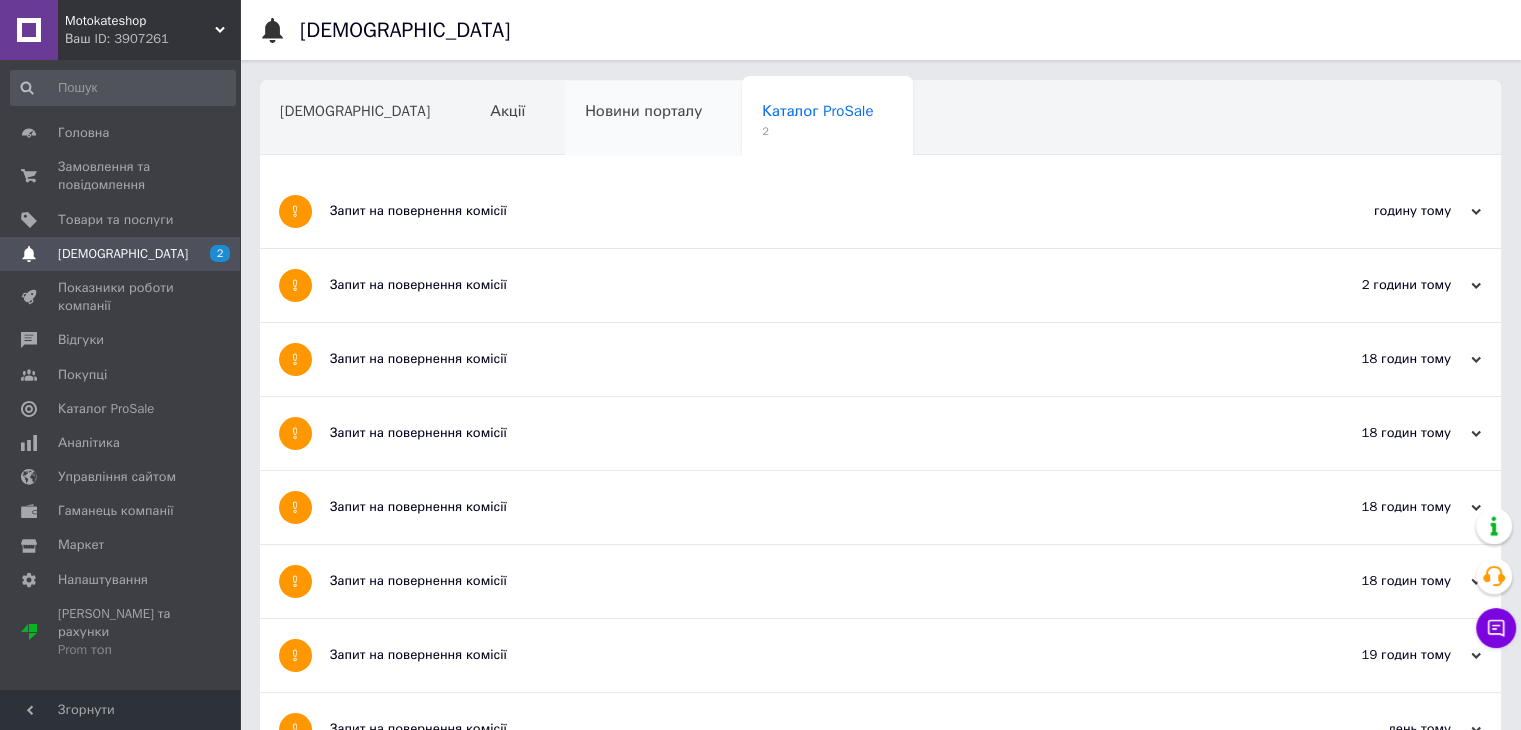 click on "Новини порталу" at bounding box center (643, 111) 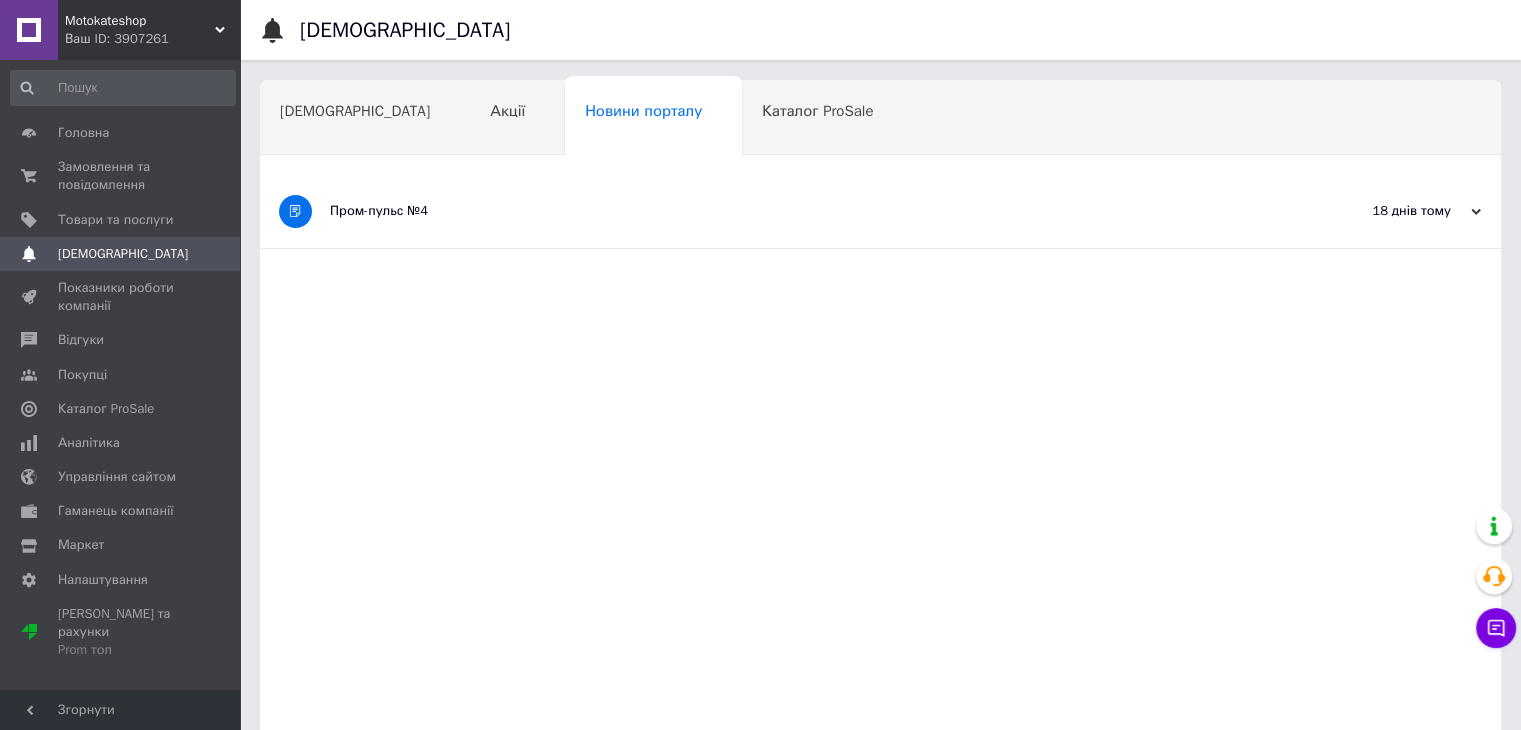 click on "Каталог ProSale" at bounding box center [817, 111] 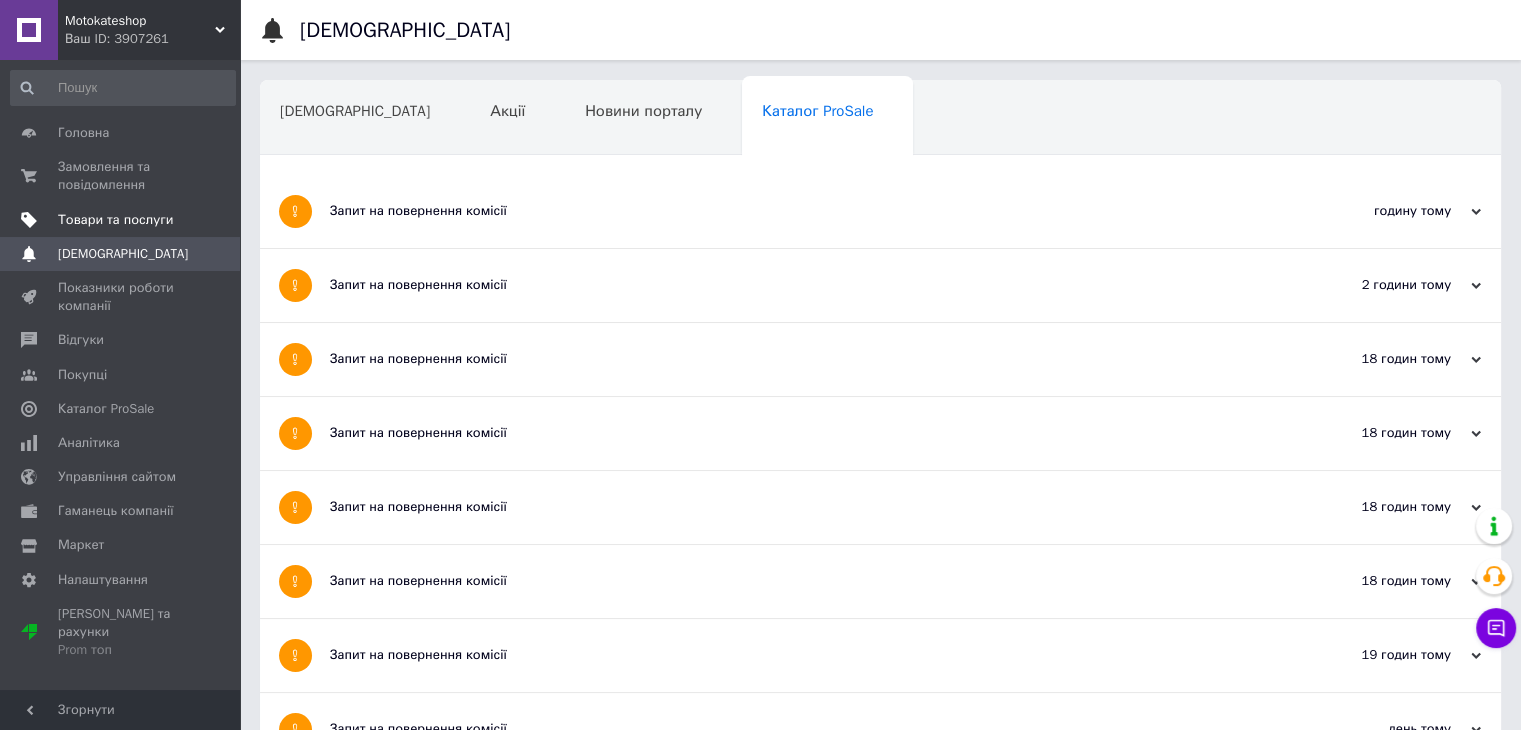 click on "Товари та послуги" at bounding box center [115, 220] 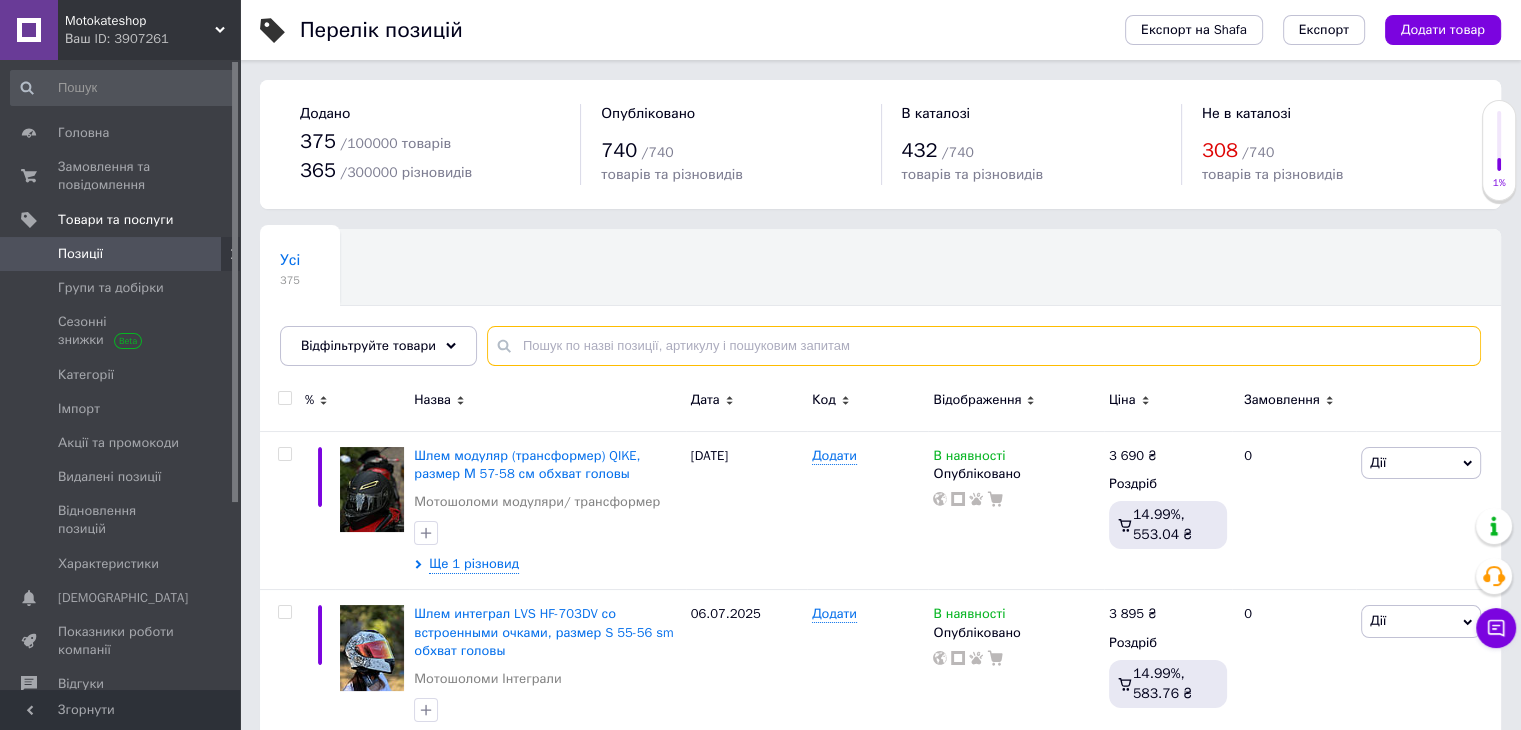 click at bounding box center [984, 346] 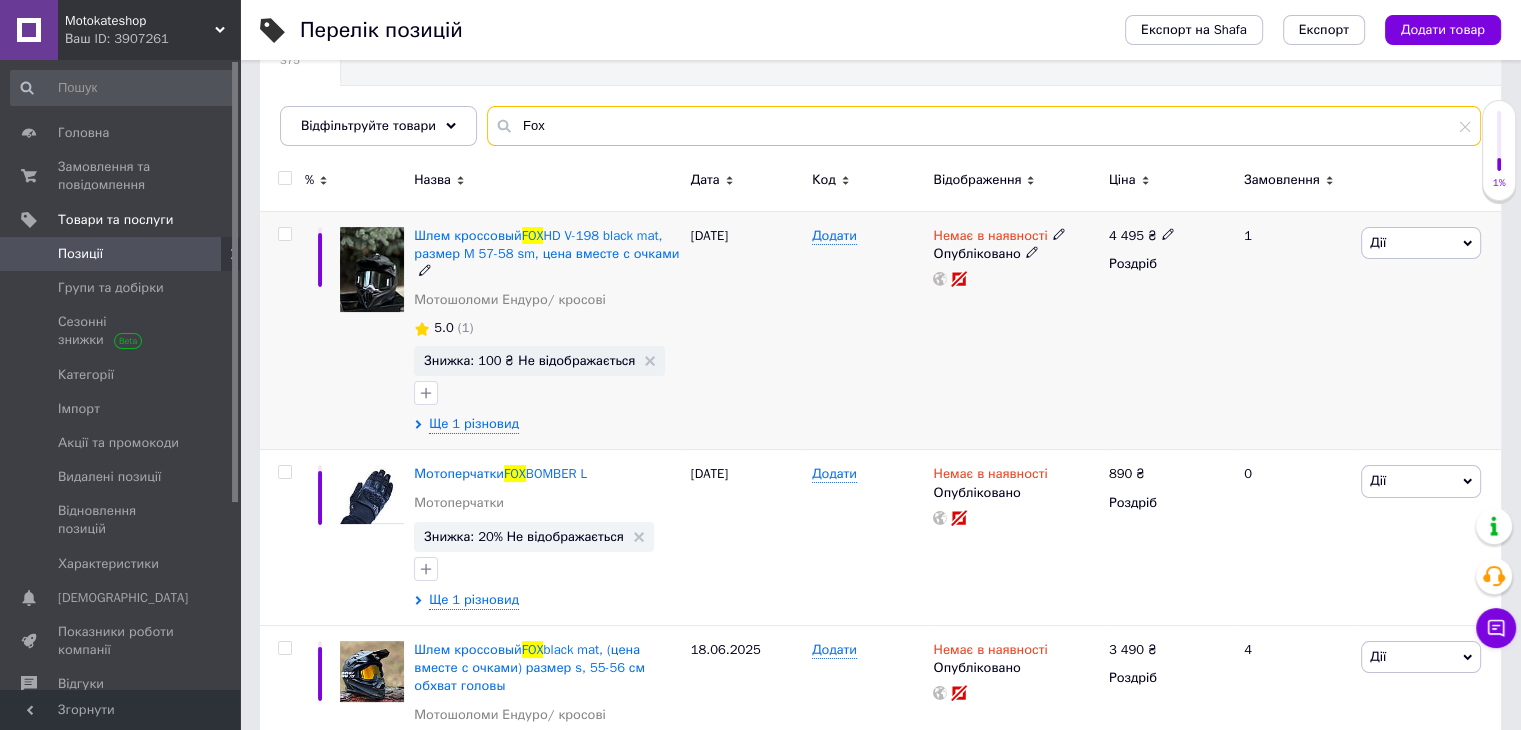 scroll, scrollTop: 300, scrollLeft: 0, axis: vertical 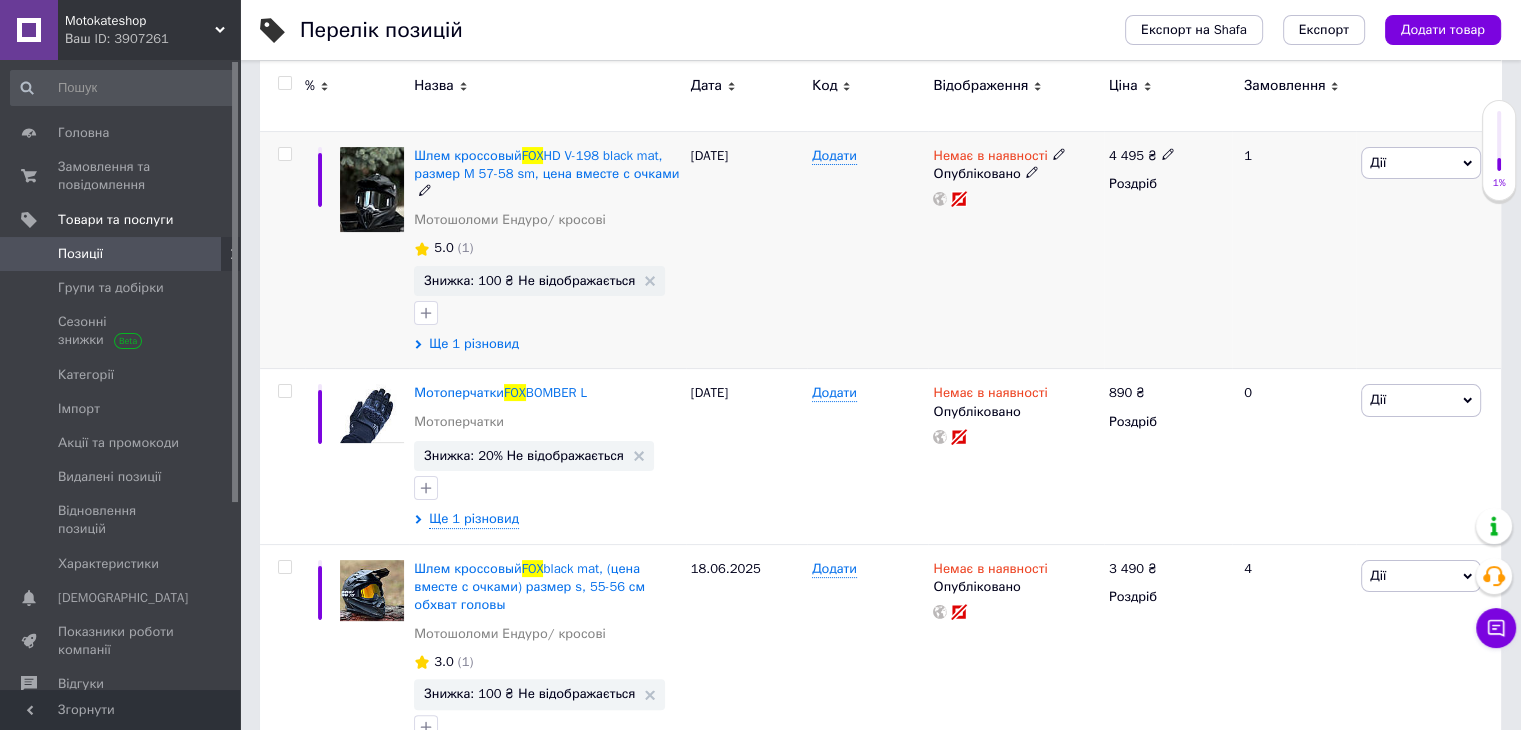 type on "Fox" 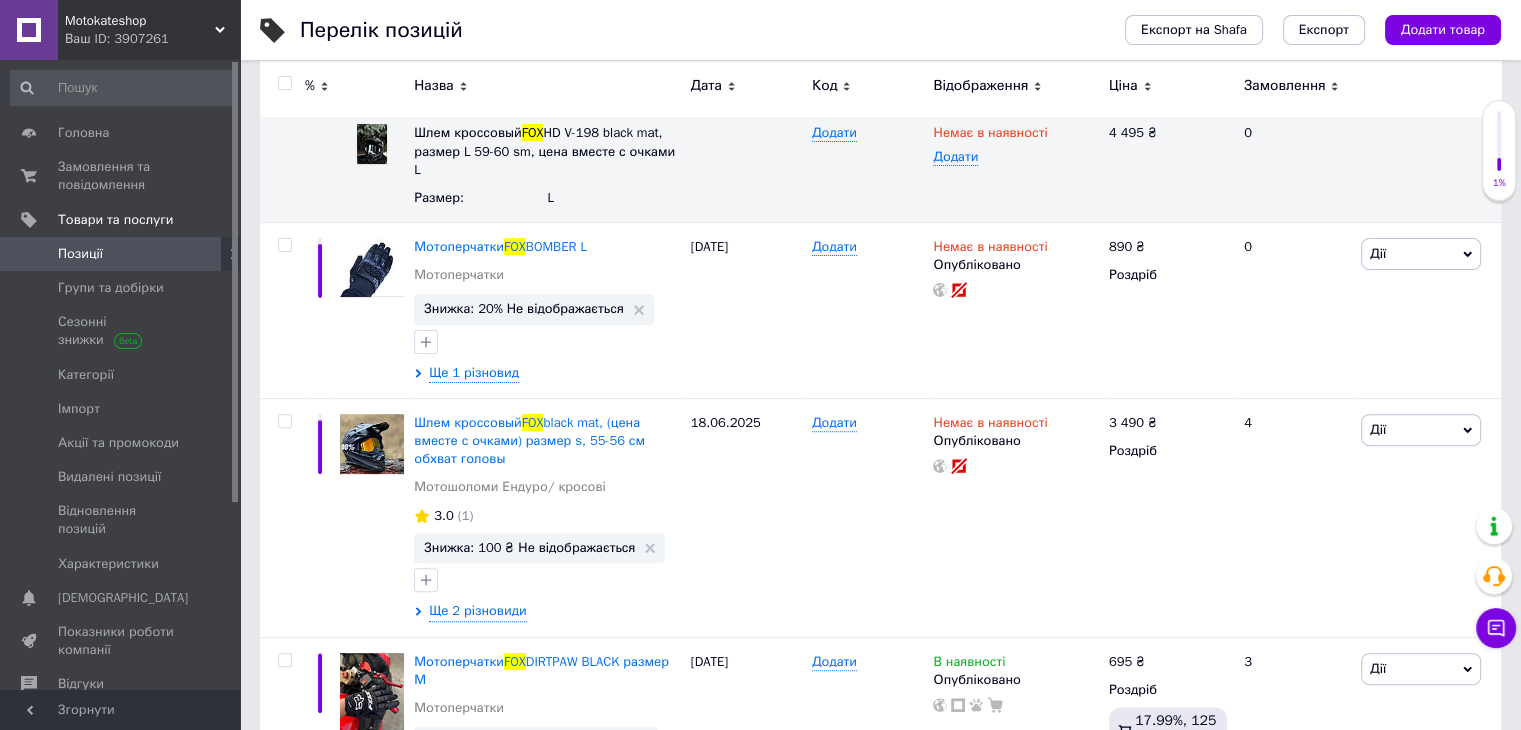 scroll, scrollTop: 600, scrollLeft: 0, axis: vertical 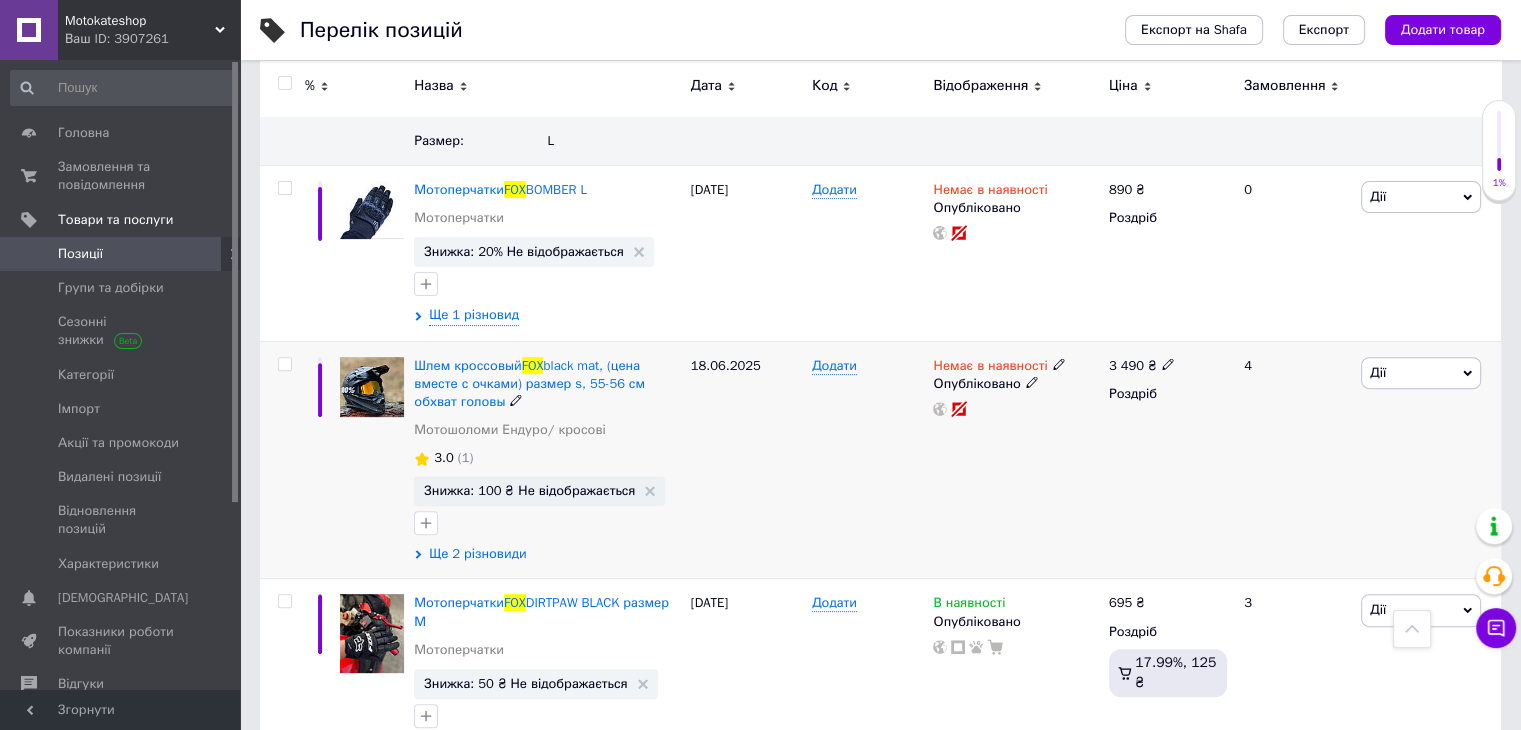 click on "Ще 2 різновиди" at bounding box center (477, 554) 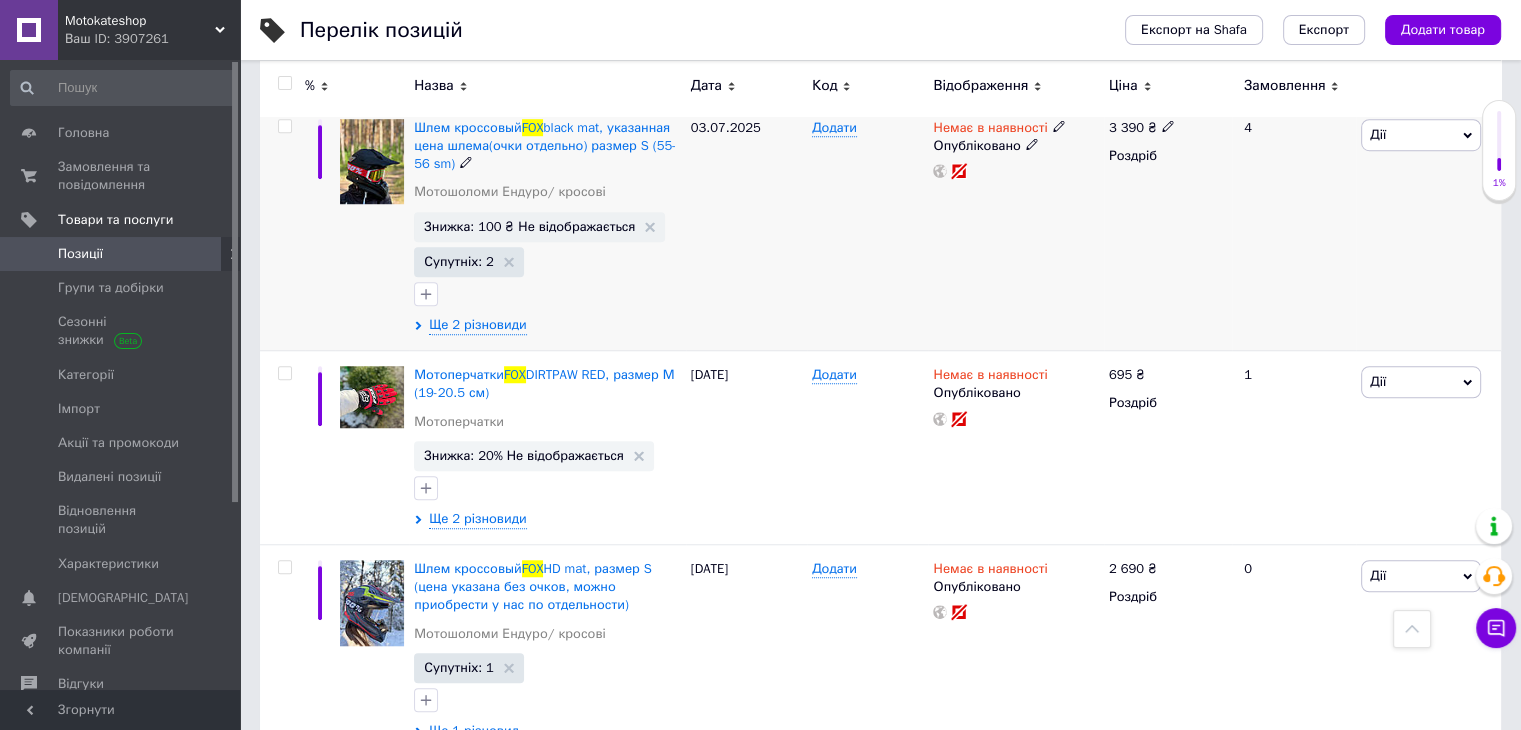 scroll, scrollTop: 1500, scrollLeft: 0, axis: vertical 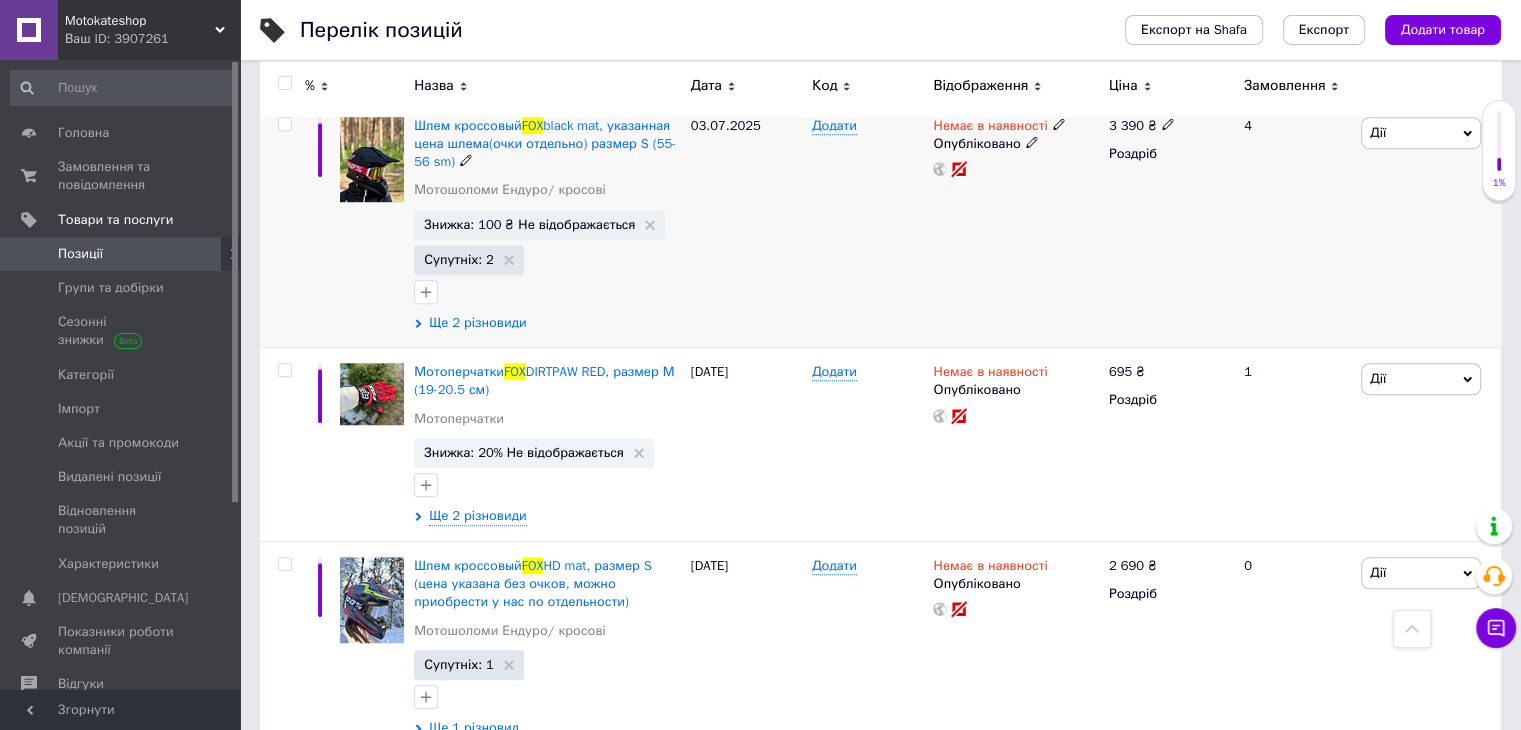 click on "Ще 2 різновиди" at bounding box center [477, 323] 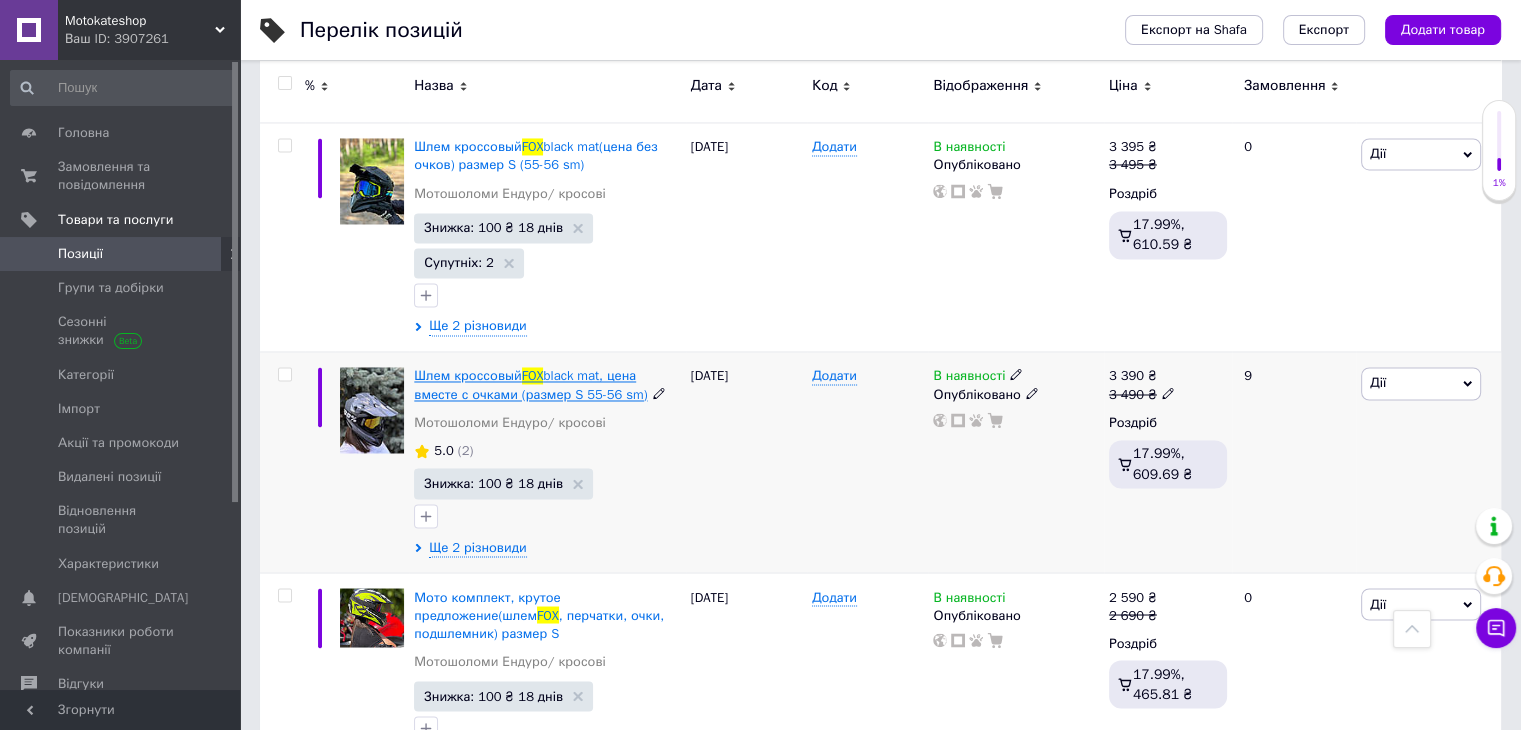 scroll, scrollTop: 3300, scrollLeft: 0, axis: vertical 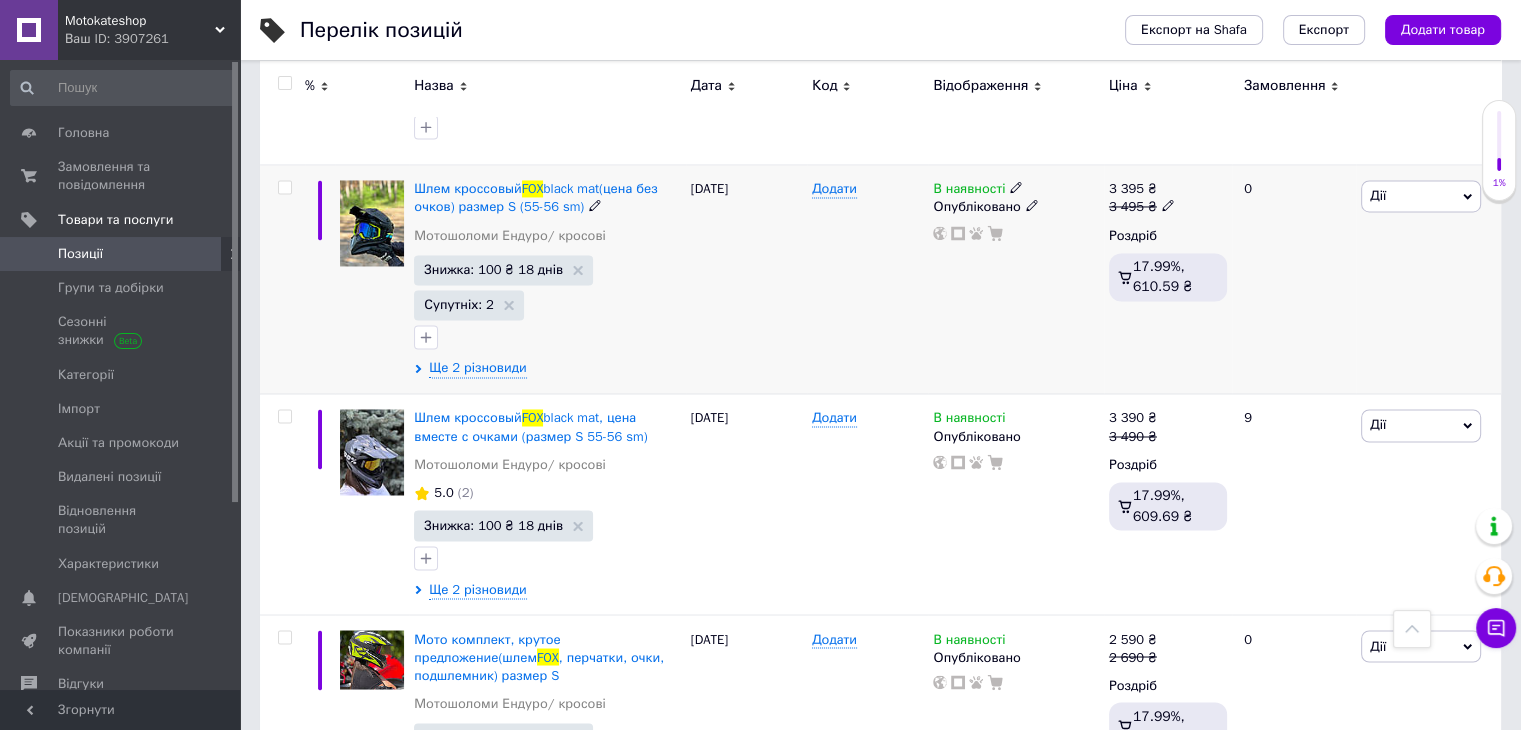 click on "Шлем кроссовый  FOX  black mat(цена без очков) размер S (55-56 sm) Мотошоломи Ендуро/ кросові Знижка: 100 ₴ 18 днів Супутніх: 2 Ще 2 різновиди" at bounding box center [547, 279] 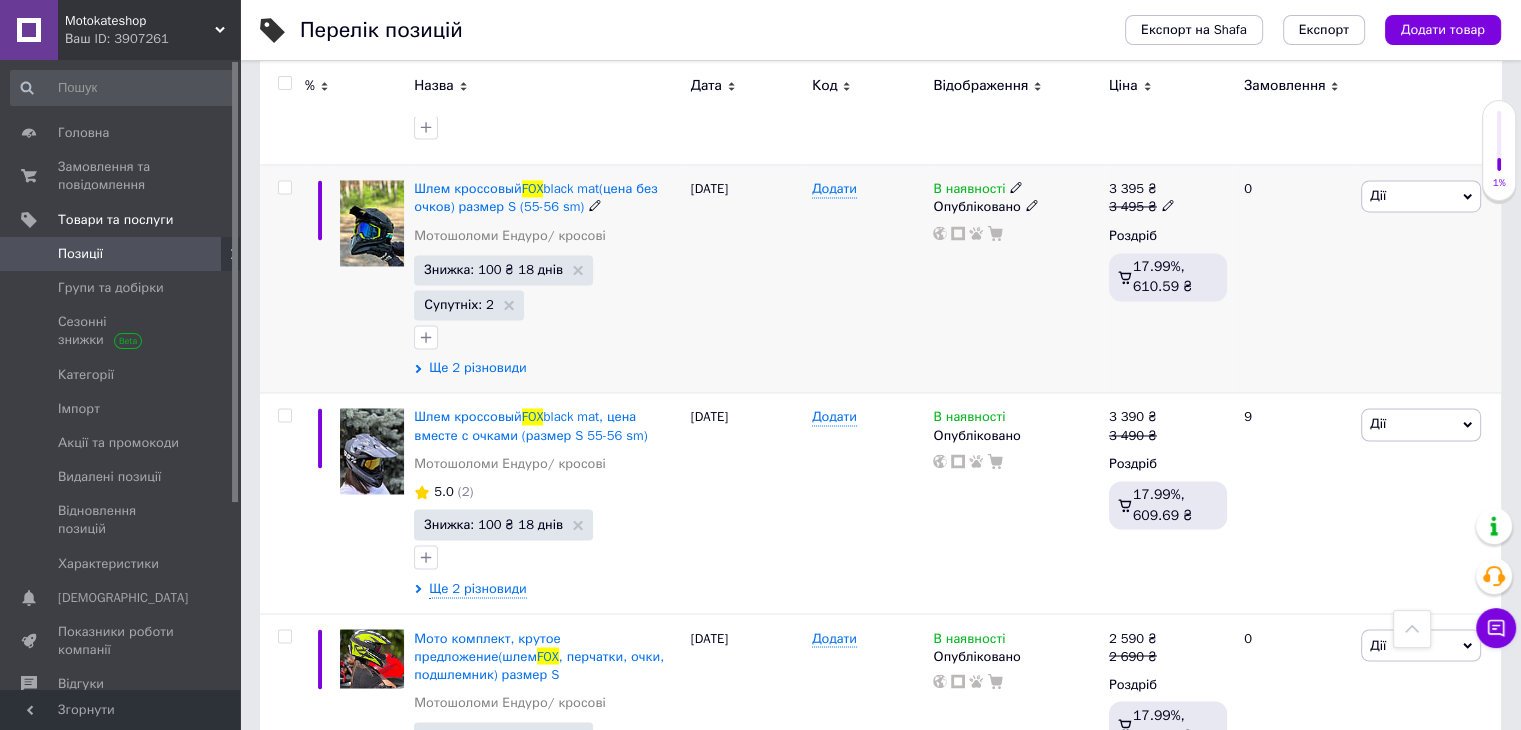 click on "Ще 2 різновиди" at bounding box center (477, 368) 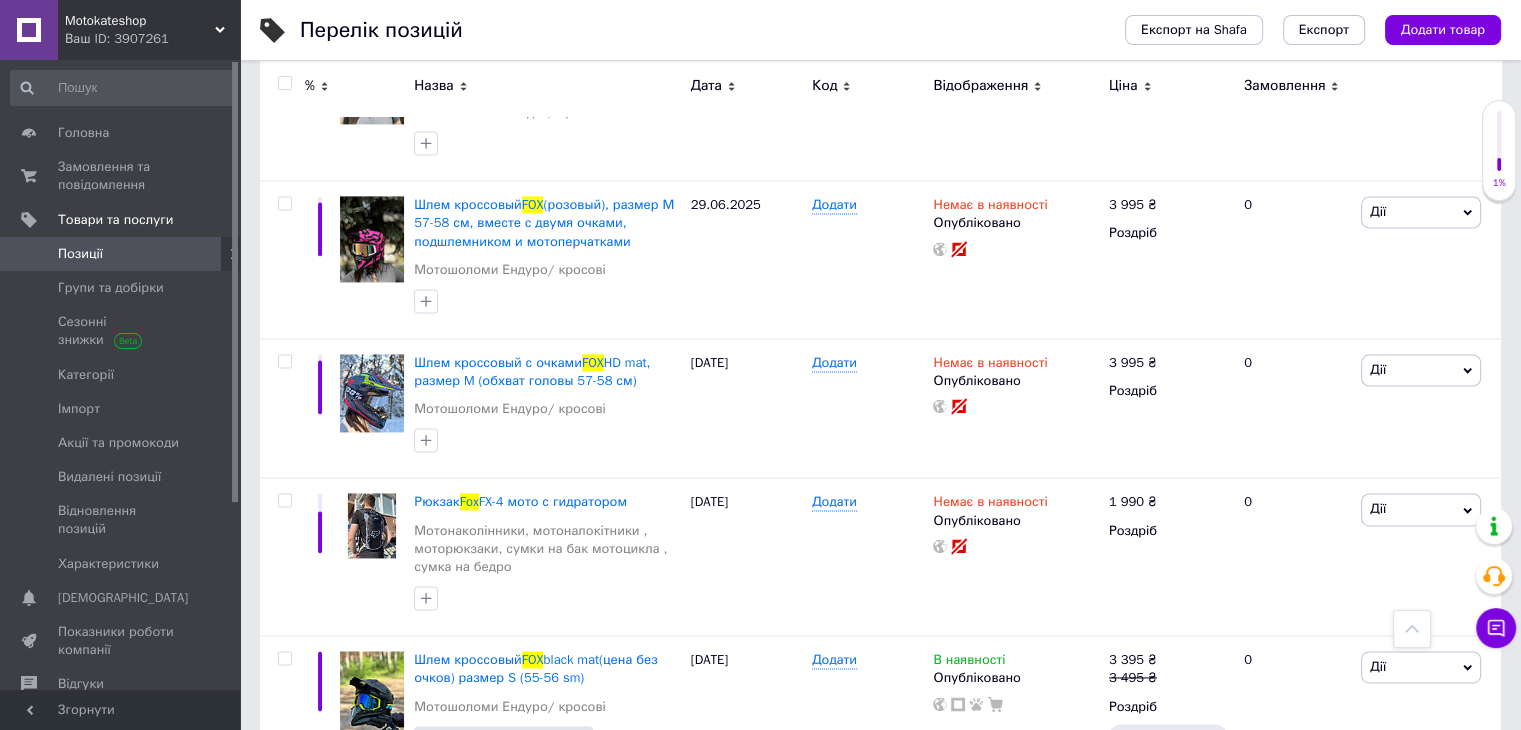 scroll, scrollTop: 2752, scrollLeft: 0, axis: vertical 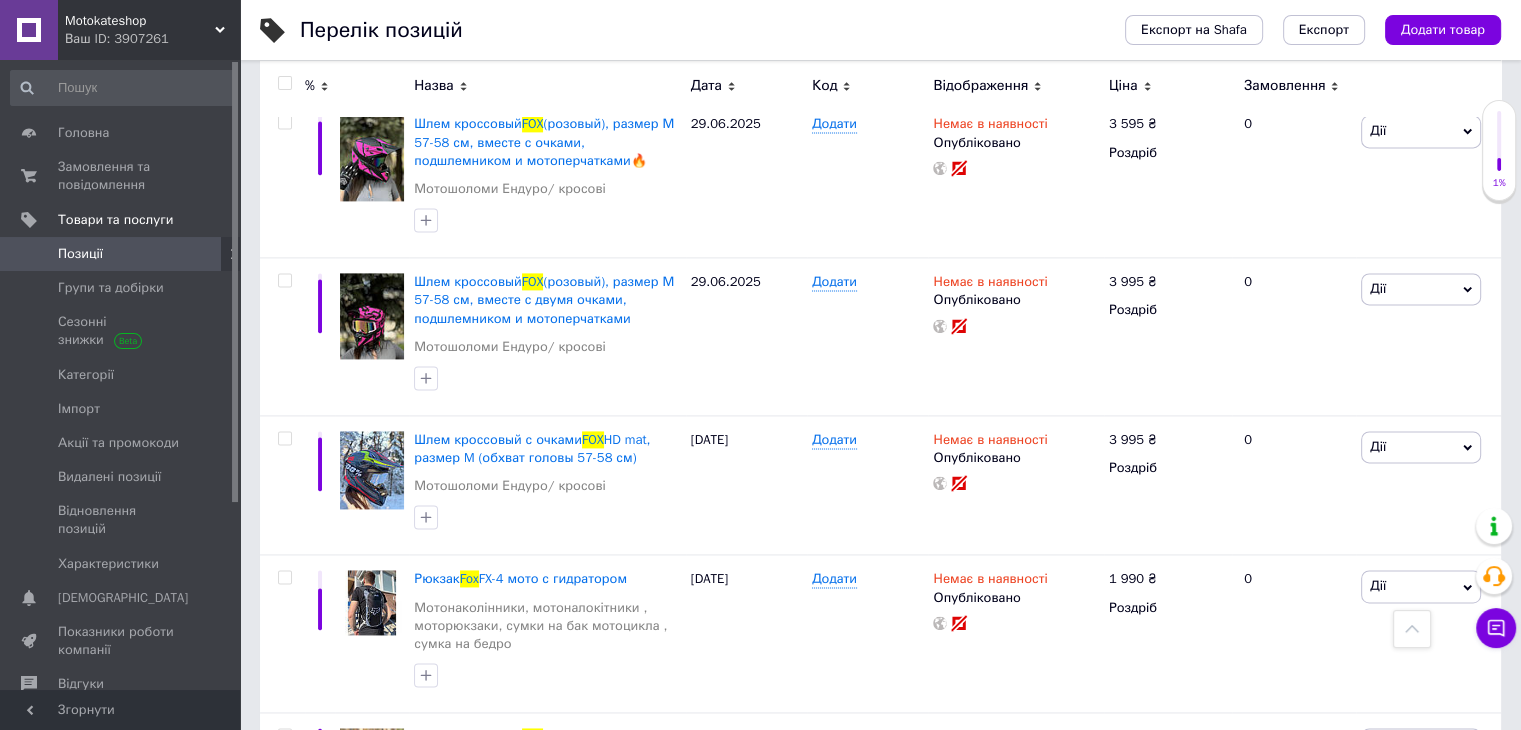 click on "Позиції" at bounding box center [121, 254] 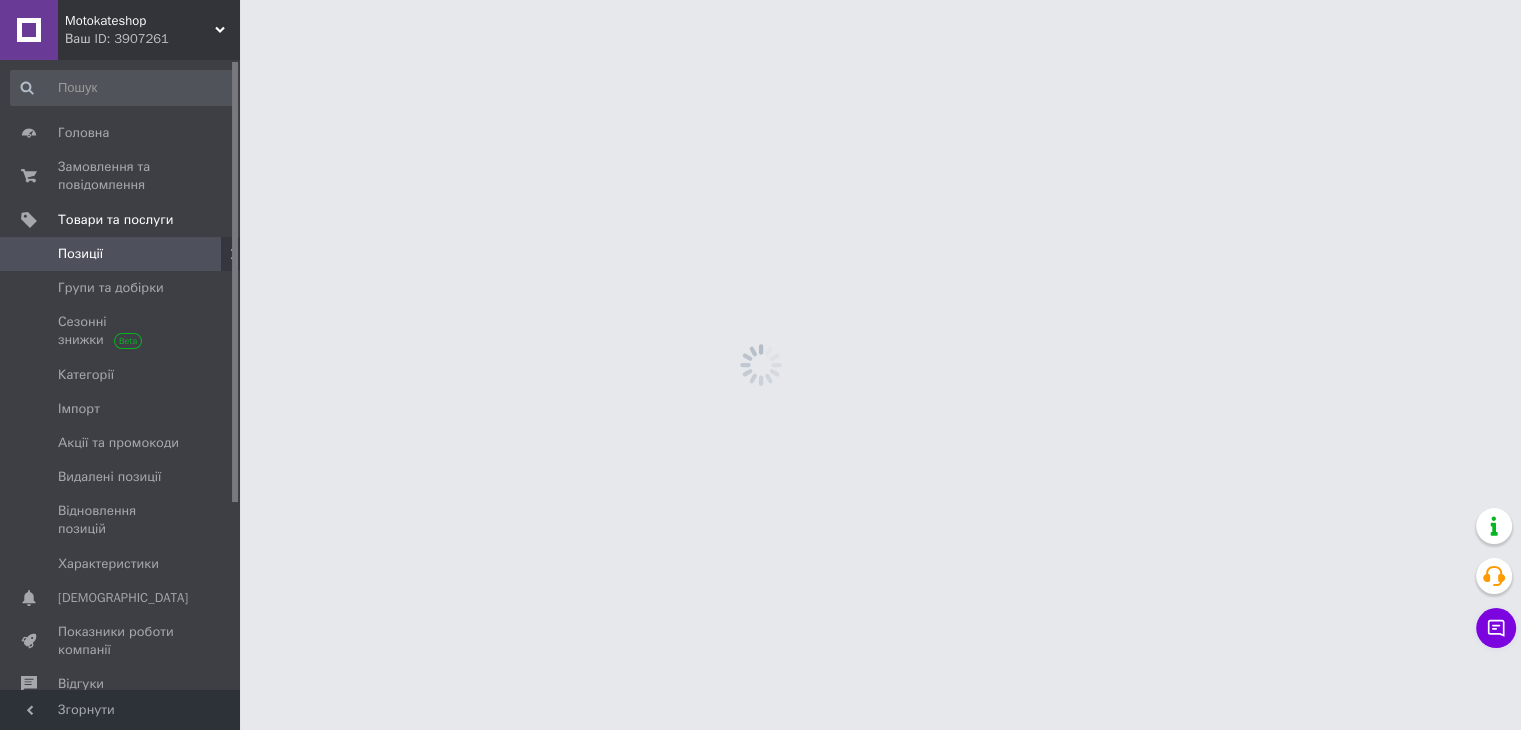 scroll, scrollTop: 0, scrollLeft: 0, axis: both 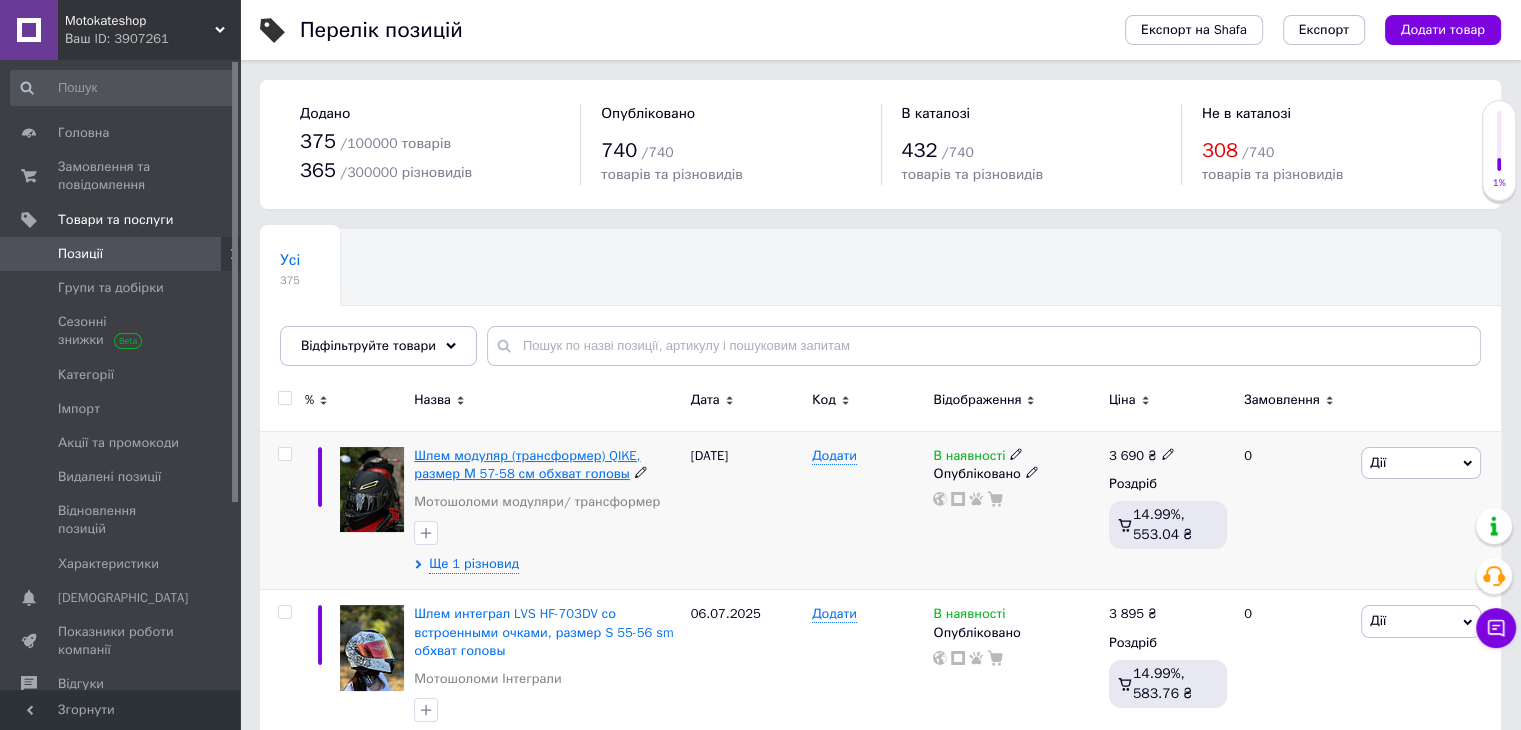 click on "Шлем модуляр (трансформер) QIKE, размер М 57-58 см обхват головы" at bounding box center (527, 464) 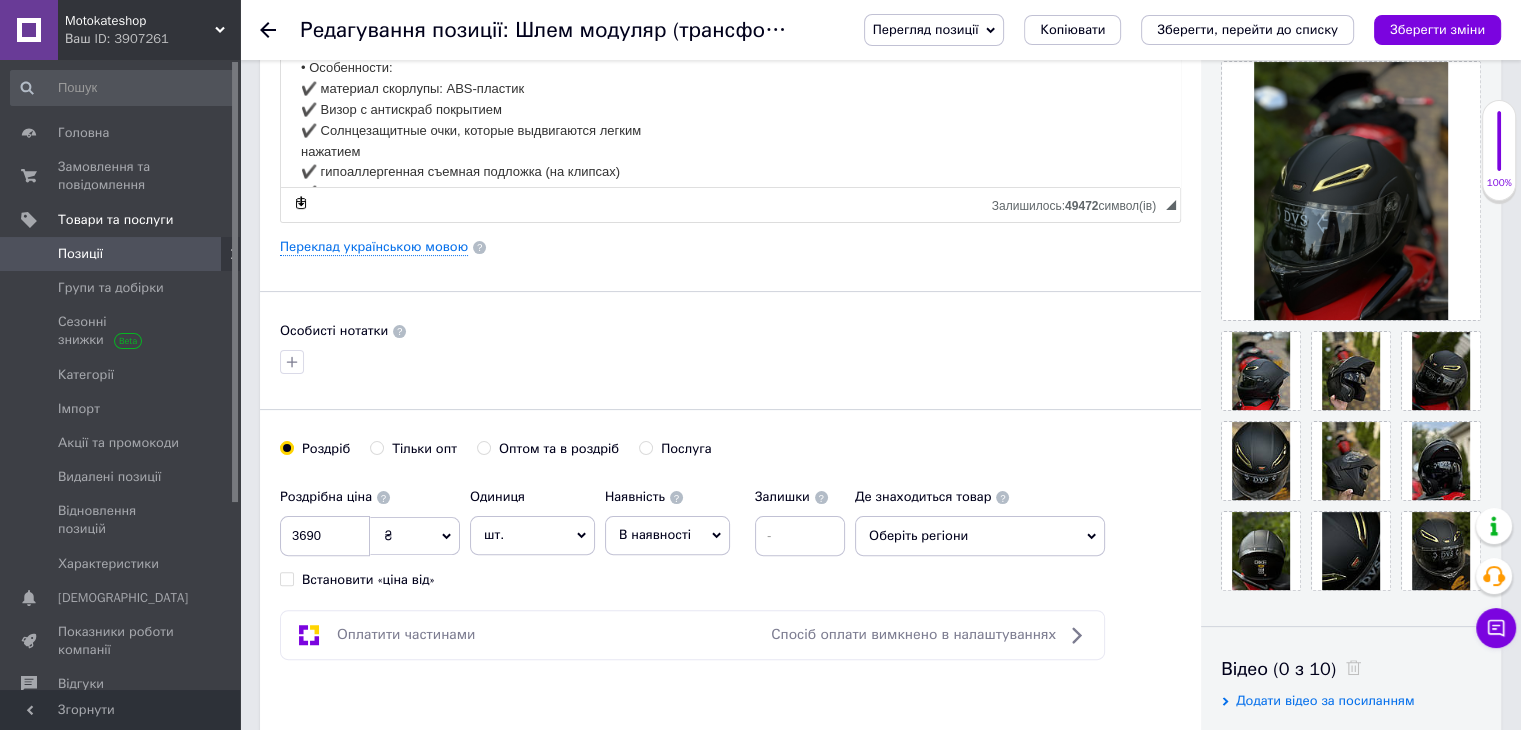 scroll, scrollTop: 400, scrollLeft: 0, axis: vertical 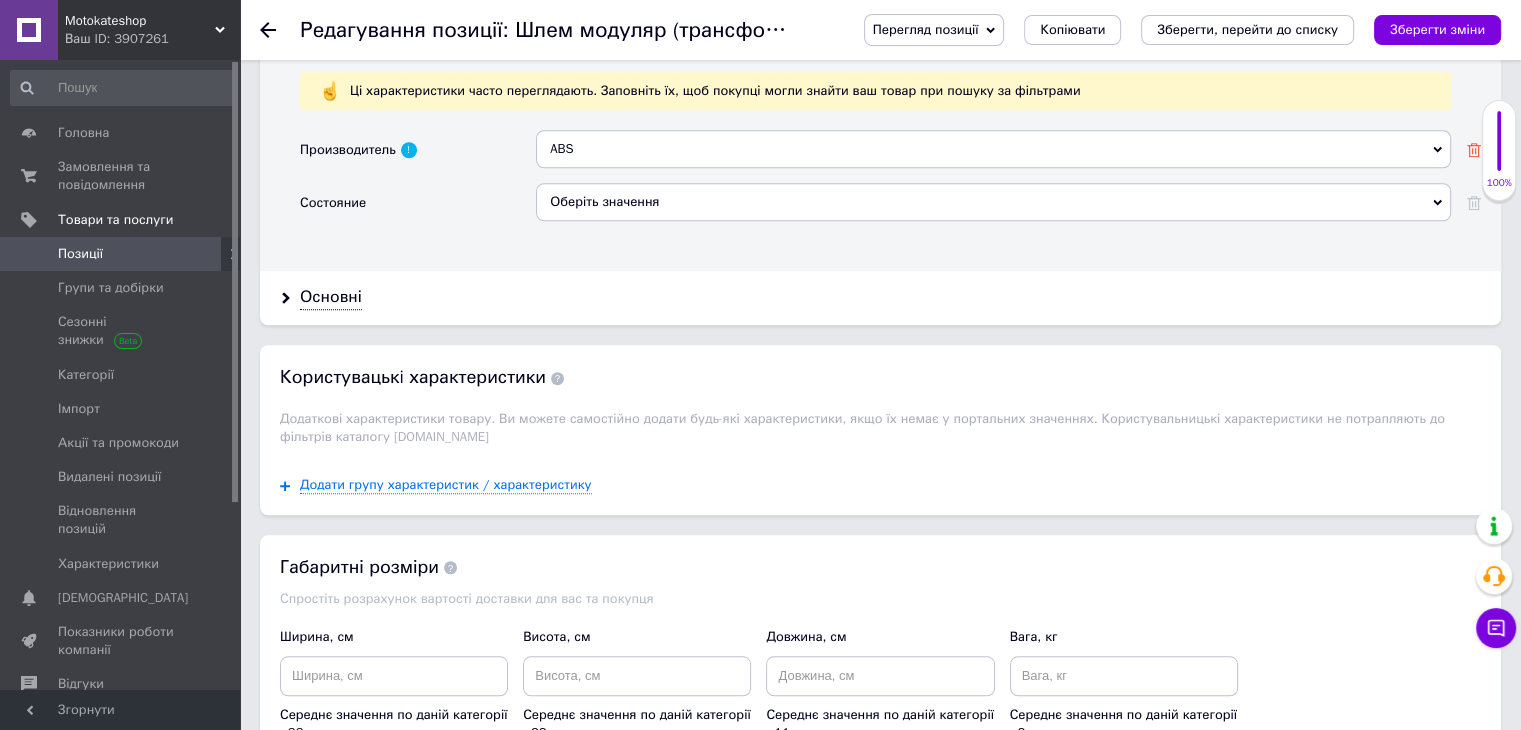 click 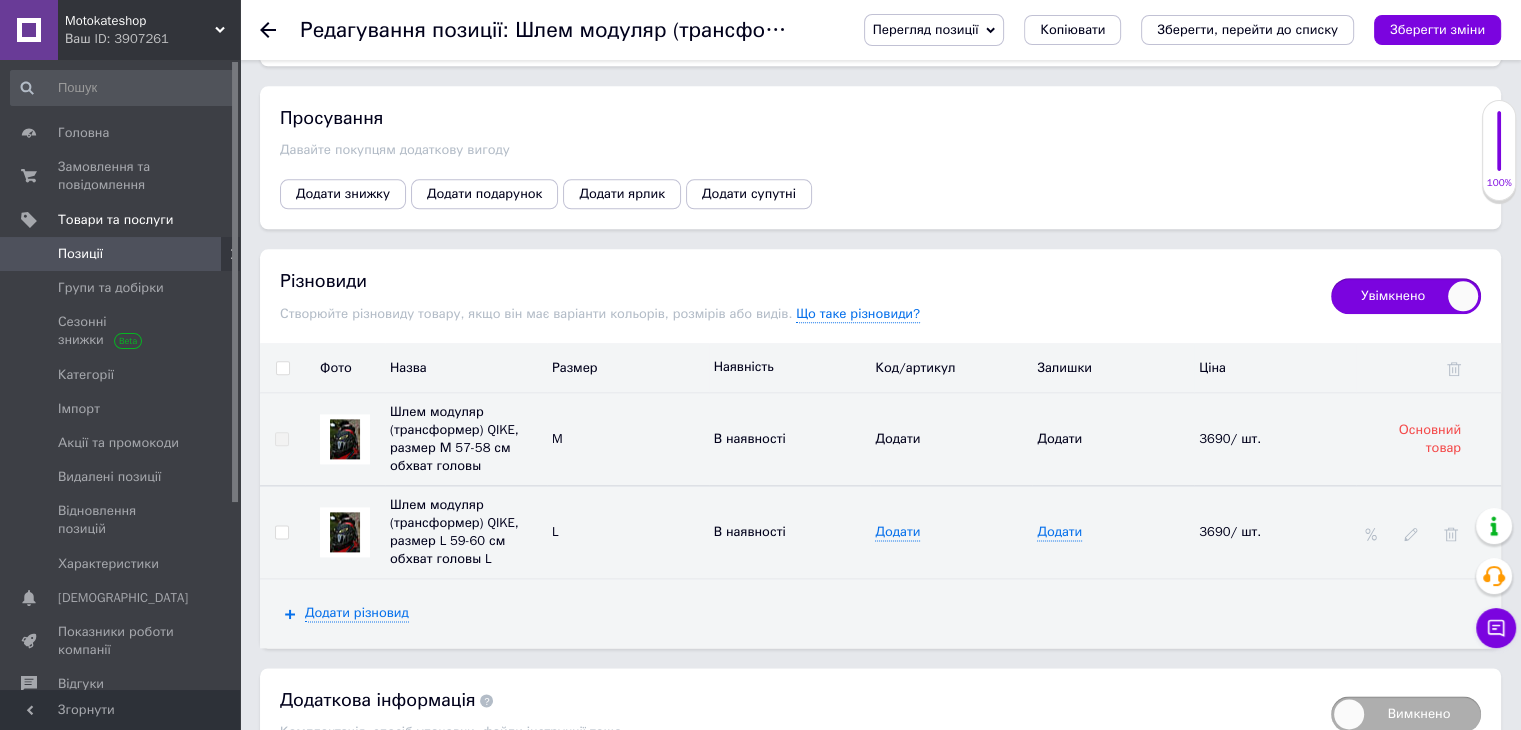 scroll, scrollTop: 2400, scrollLeft: 0, axis: vertical 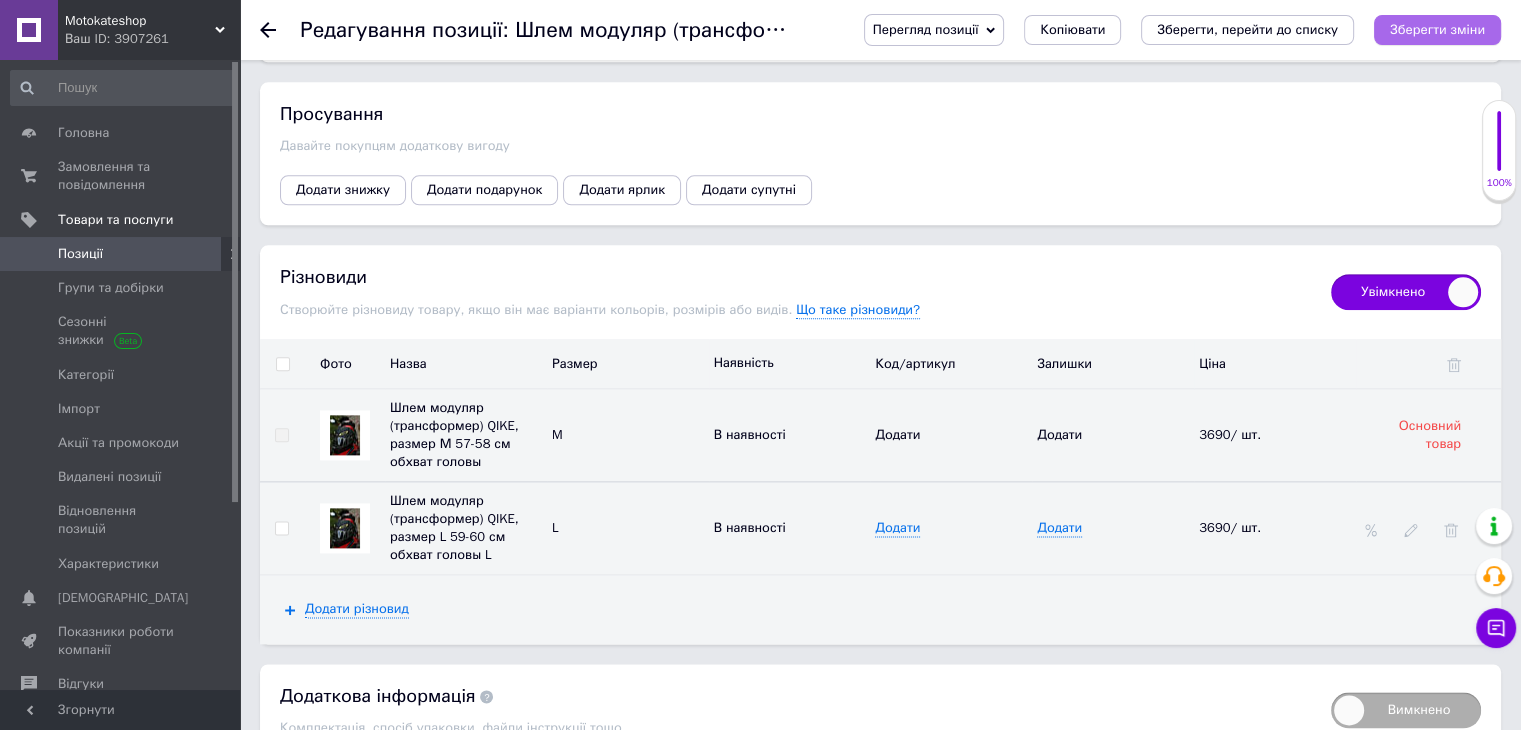 click on "Зберегти зміни" at bounding box center (1437, 29) 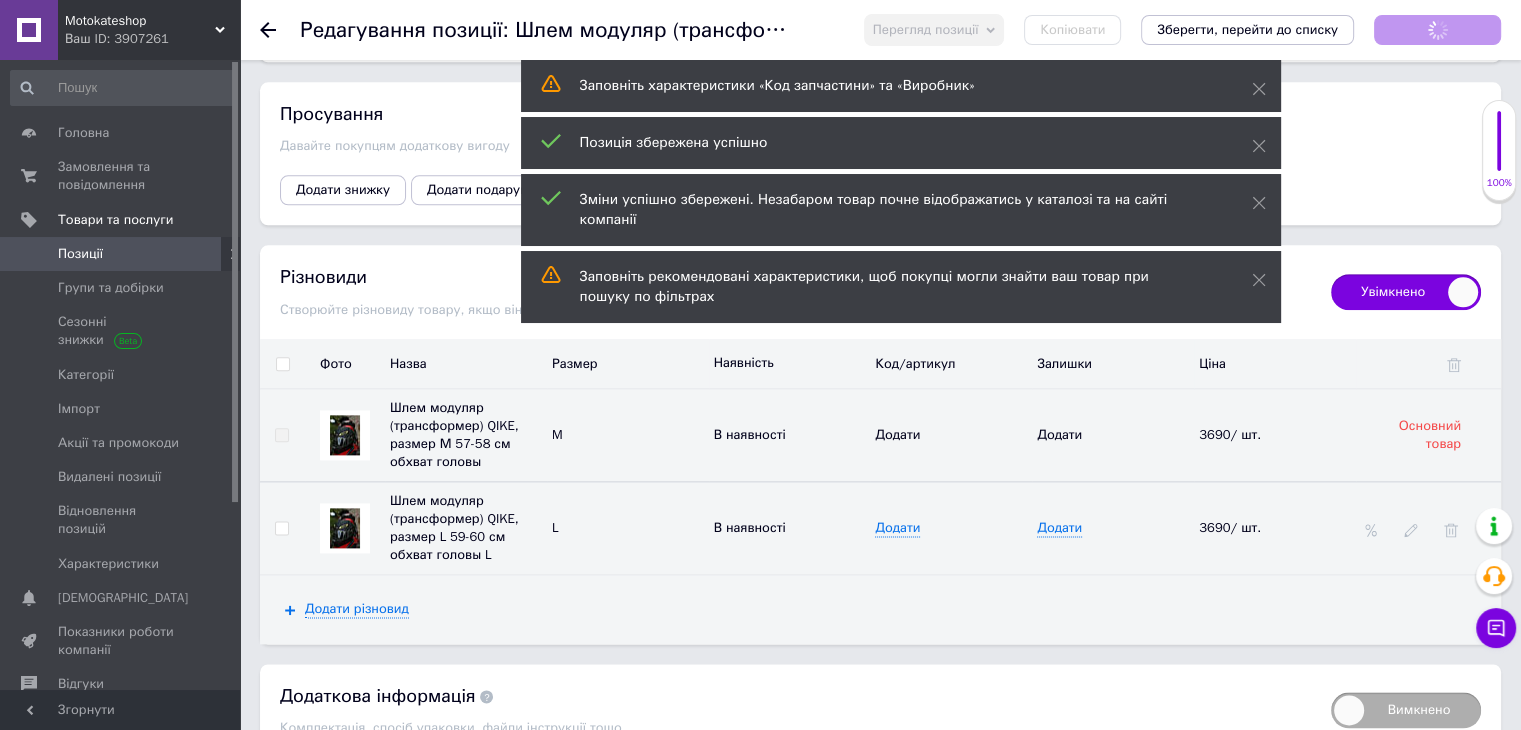 click on "Позиції" at bounding box center [80, 254] 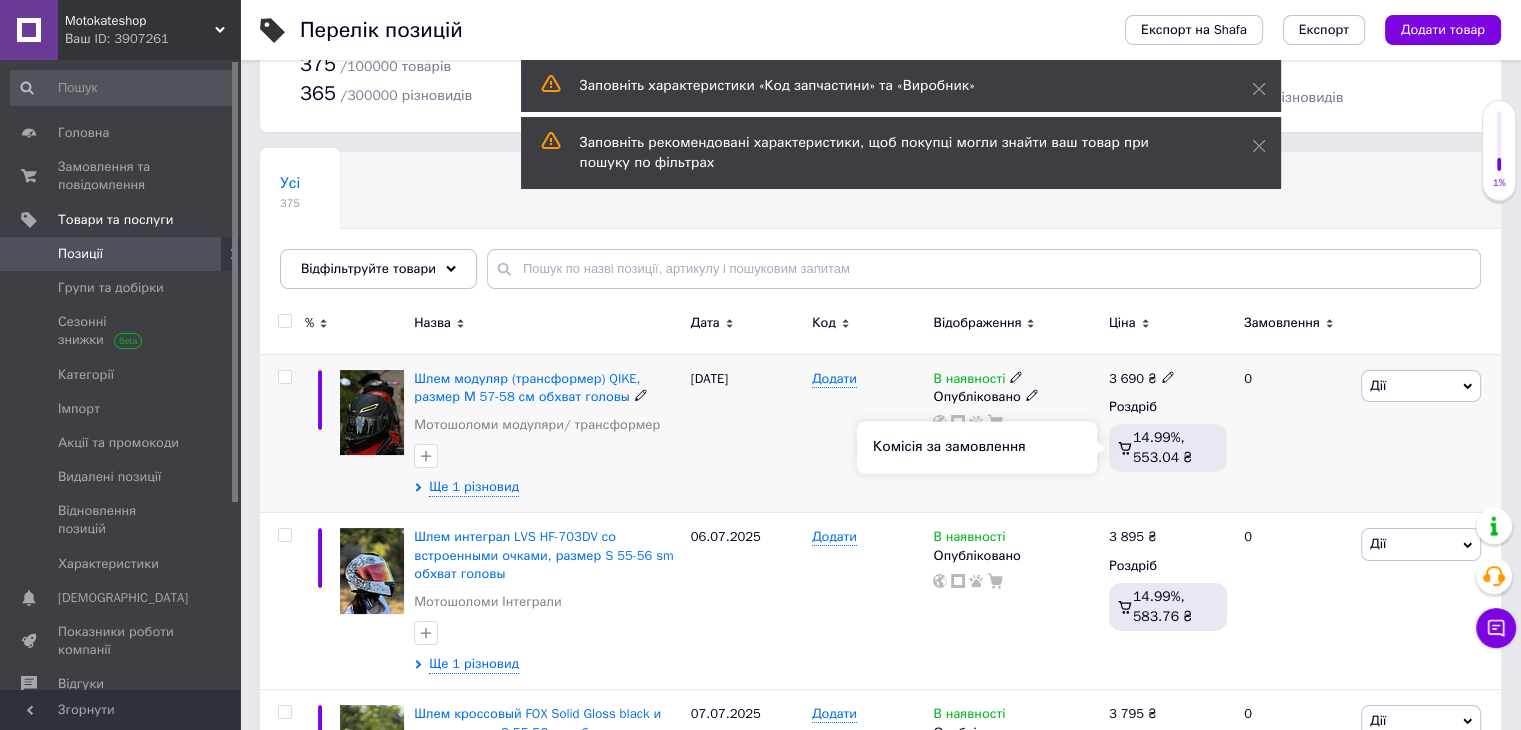 scroll, scrollTop: 100, scrollLeft: 0, axis: vertical 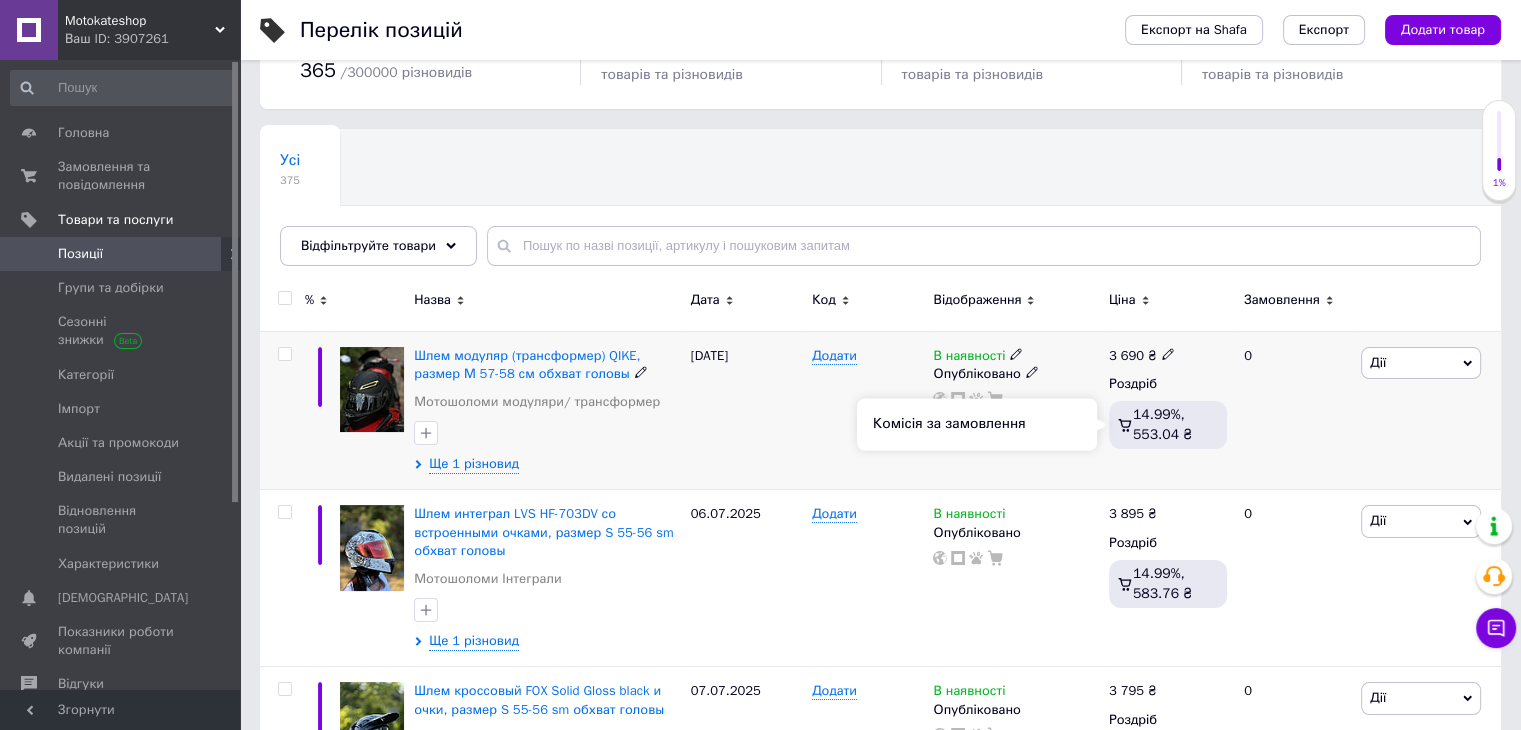 click on "14.99%, 553.04 ₴" at bounding box center (1162, 424) 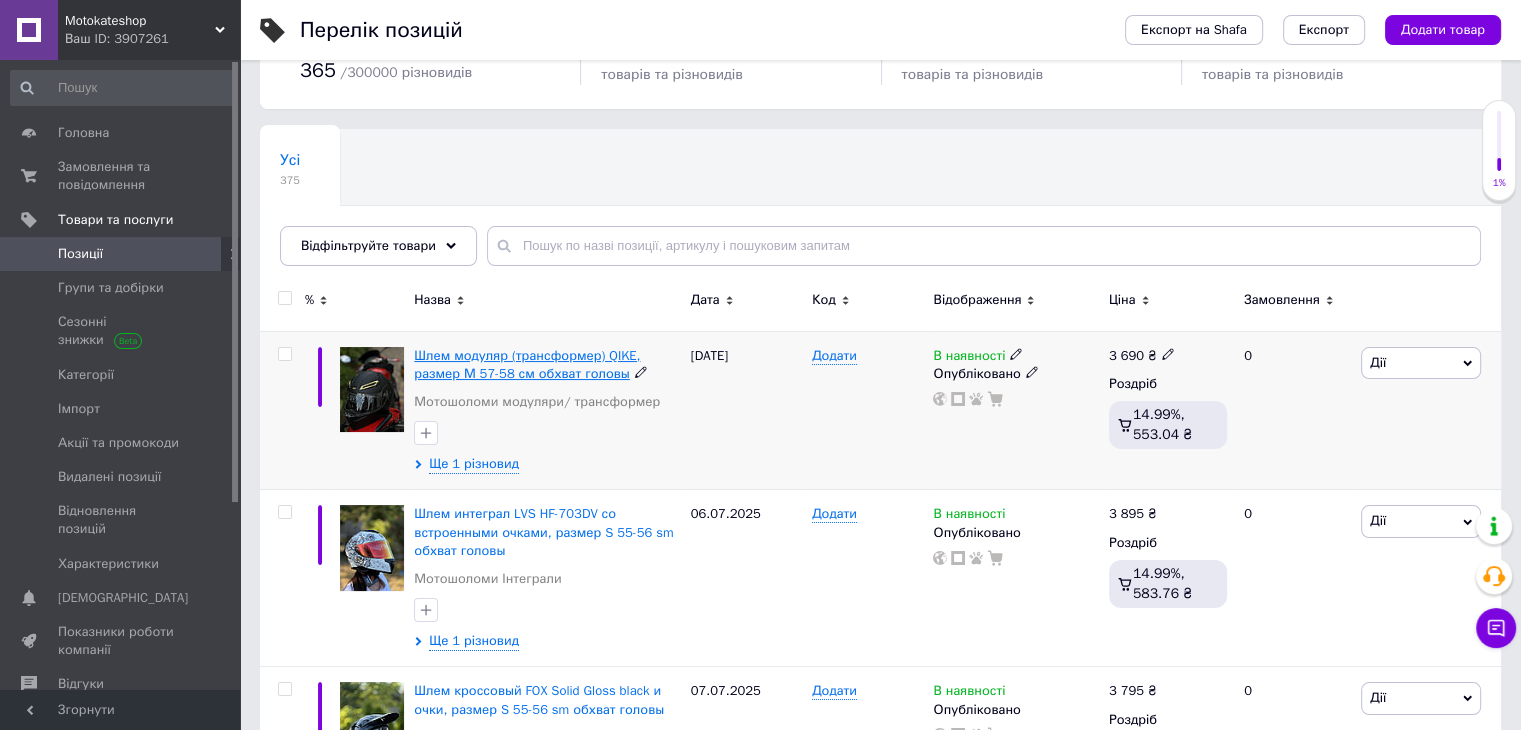 click on "Шлем модуляр (трансформер) QIKE, размер М 57-58 см обхват головы" at bounding box center (527, 364) 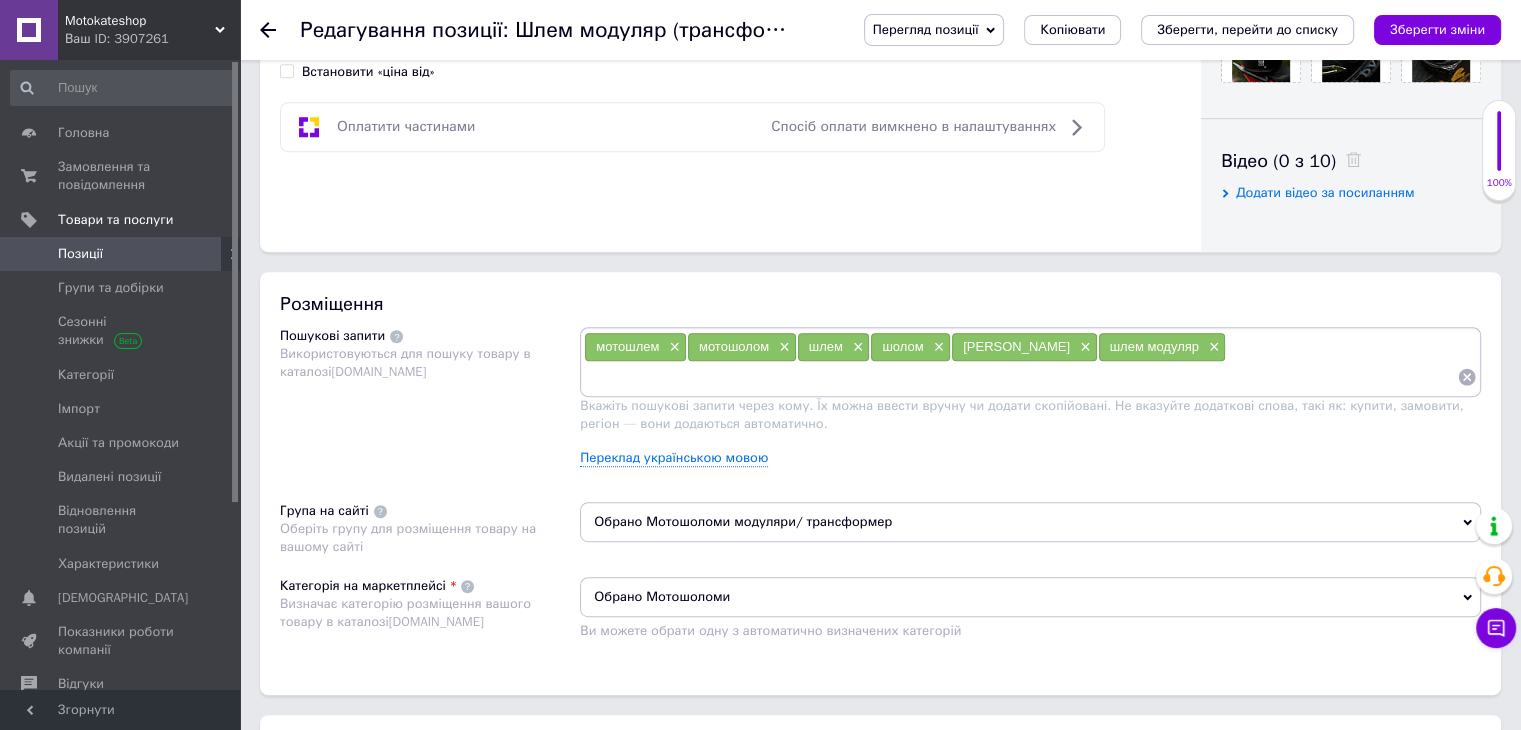 scroll, scrollTop: 700, scrollLeft: 0, axis: vertical 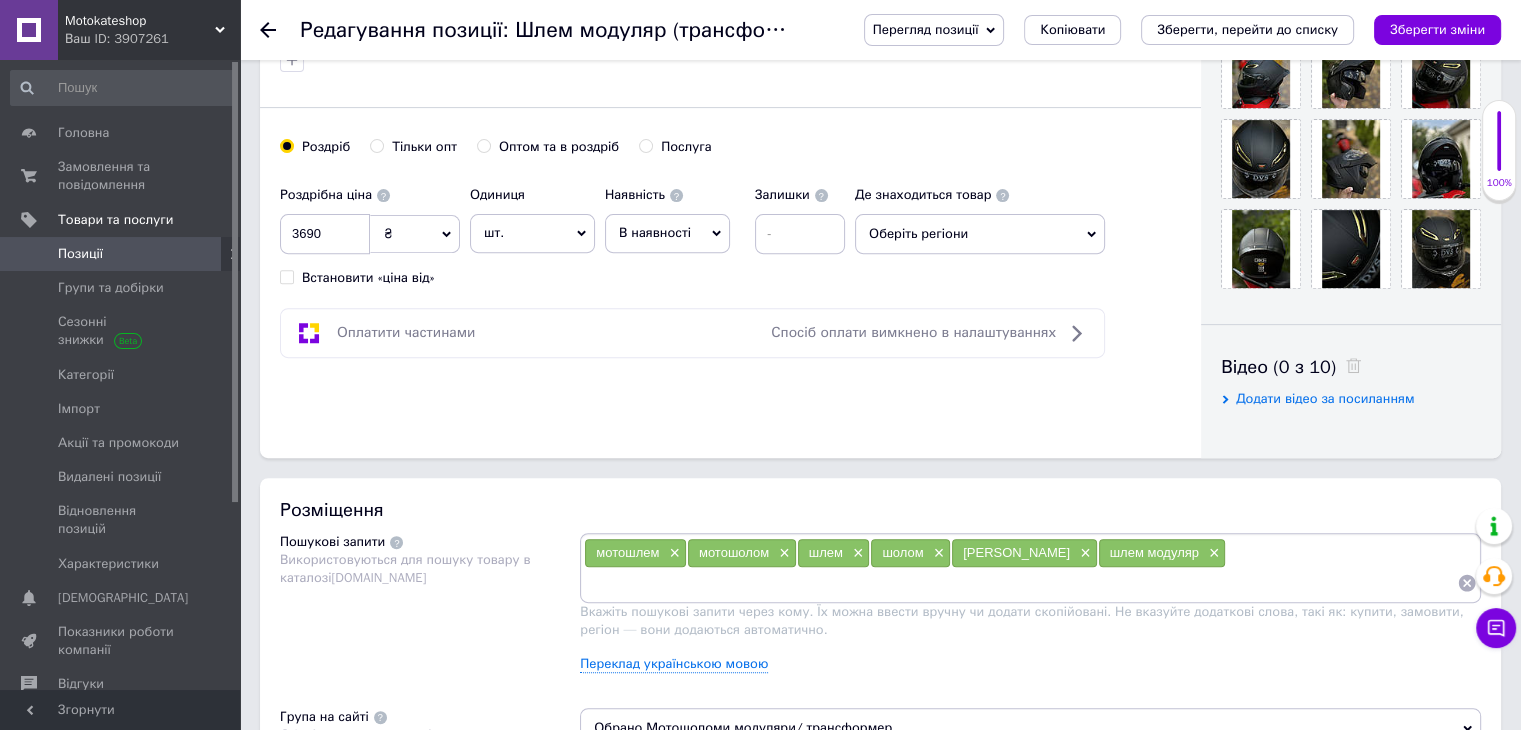click on "Оберіть регіони" at bounding box center (980, 234) 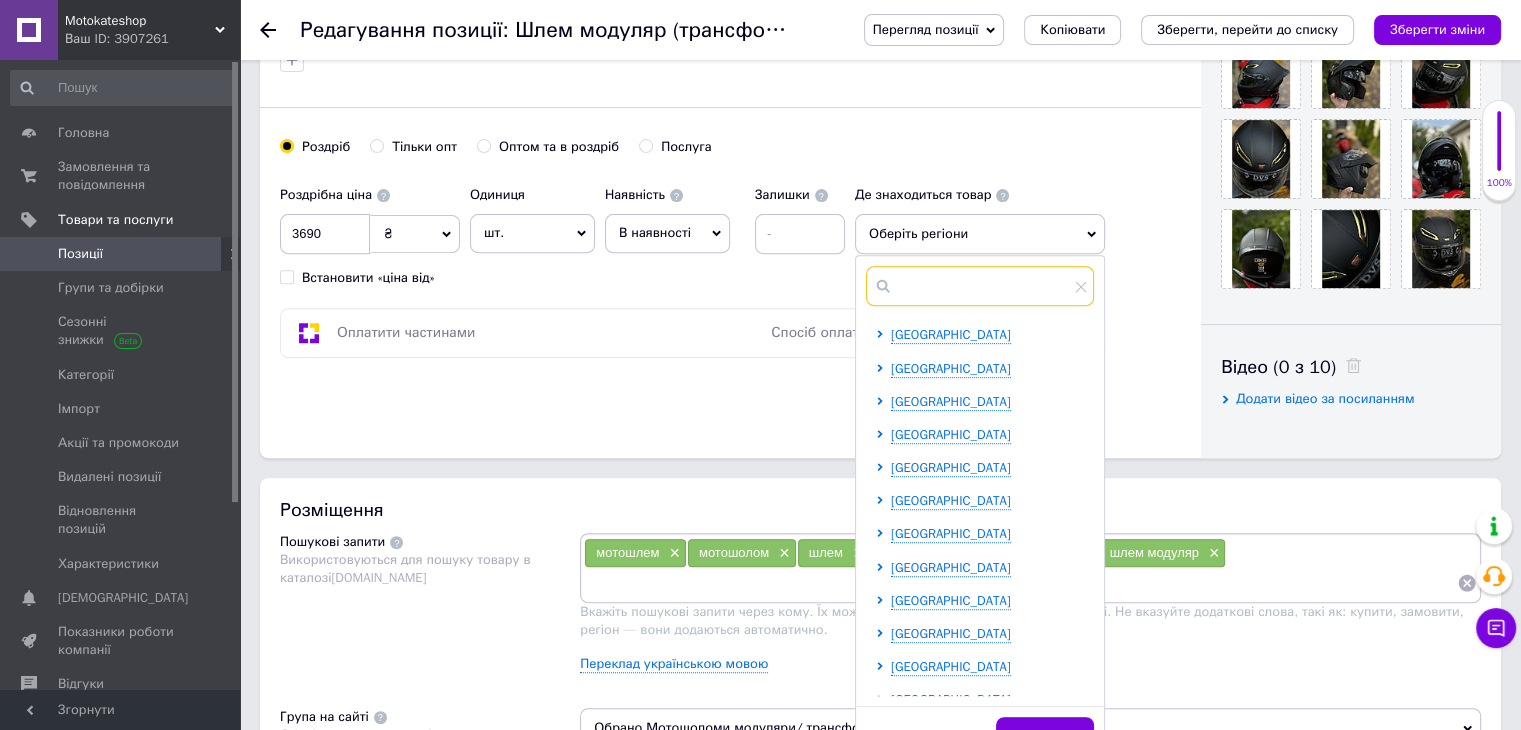 click at bounding box center (980, 286) 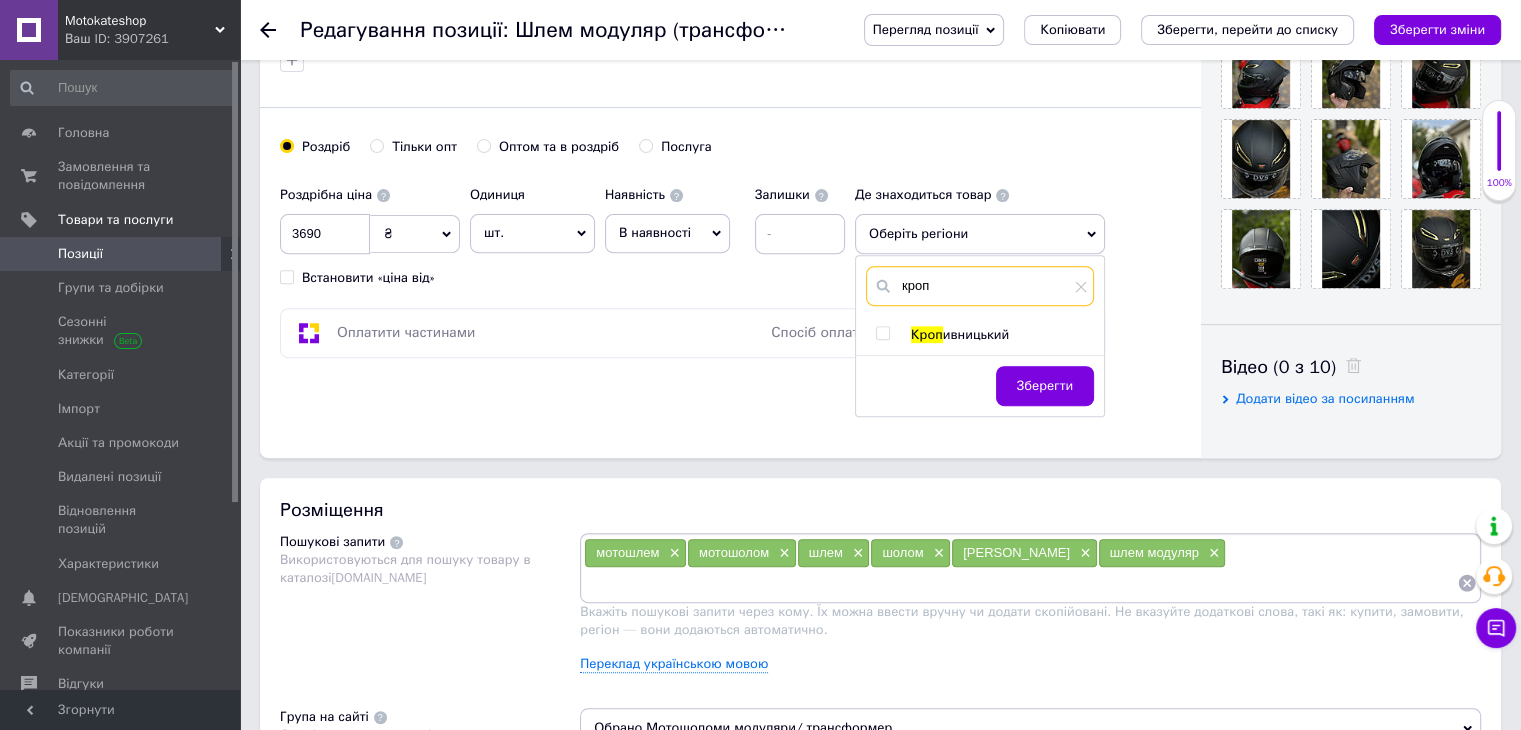 type on "кроп" 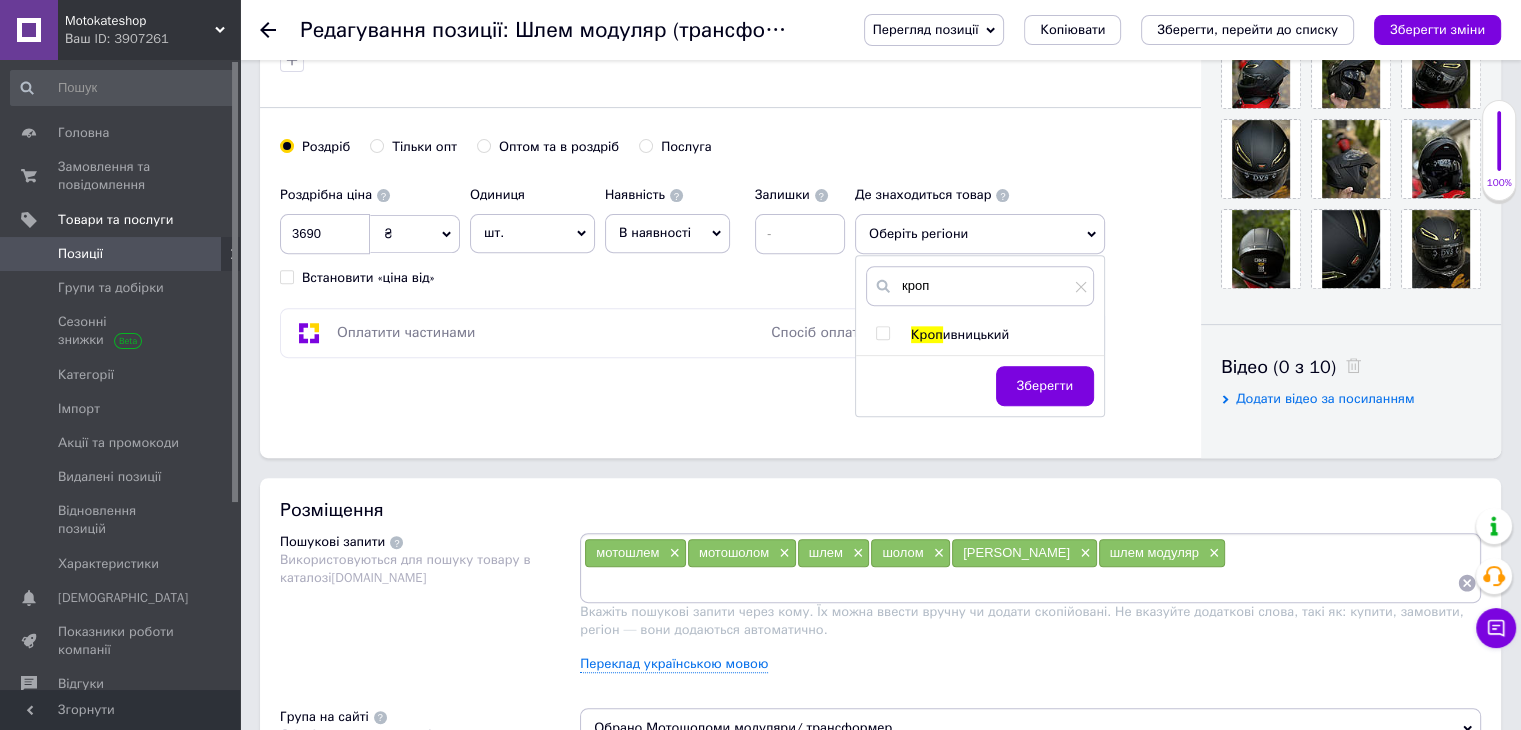 click at bounding box center [882, 333] 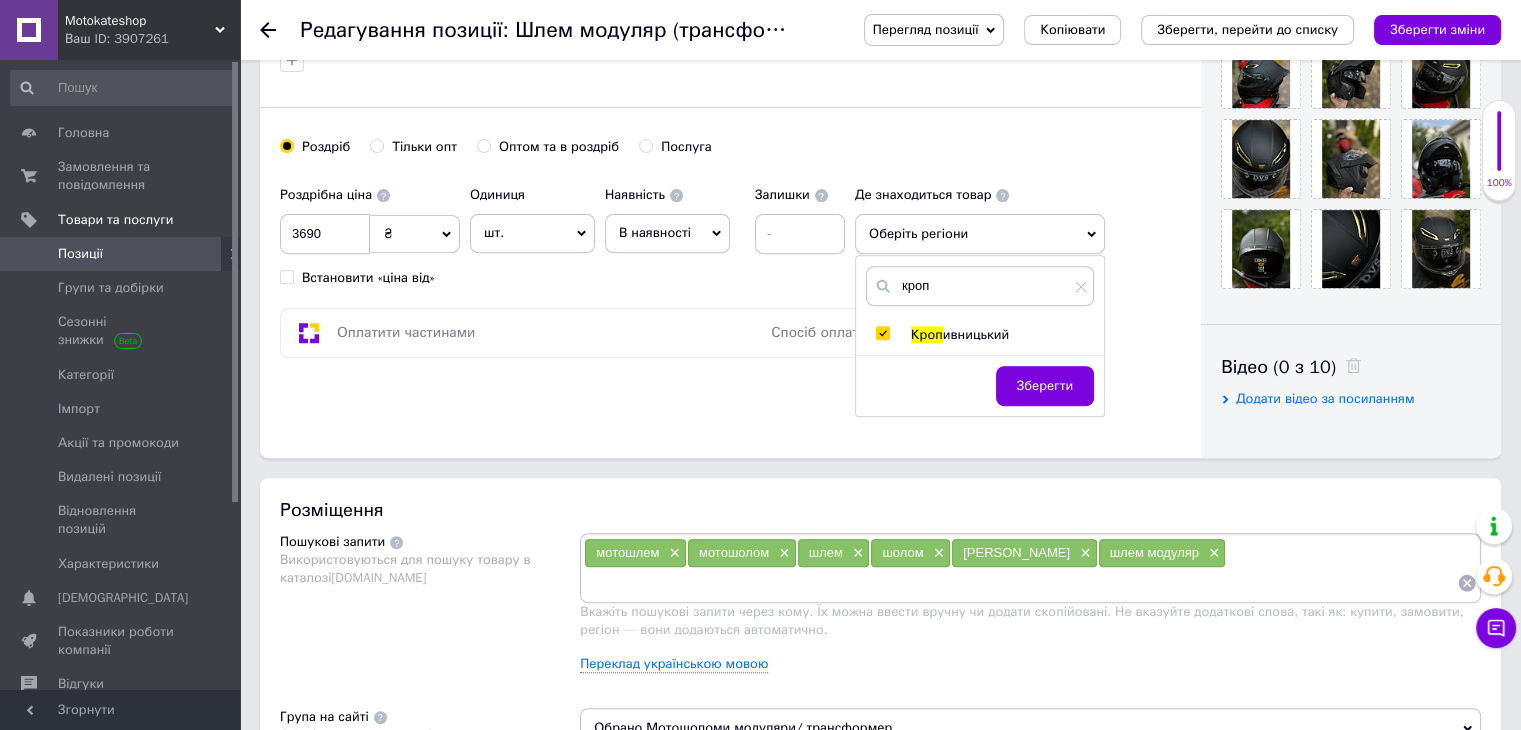 checkbox on "true" 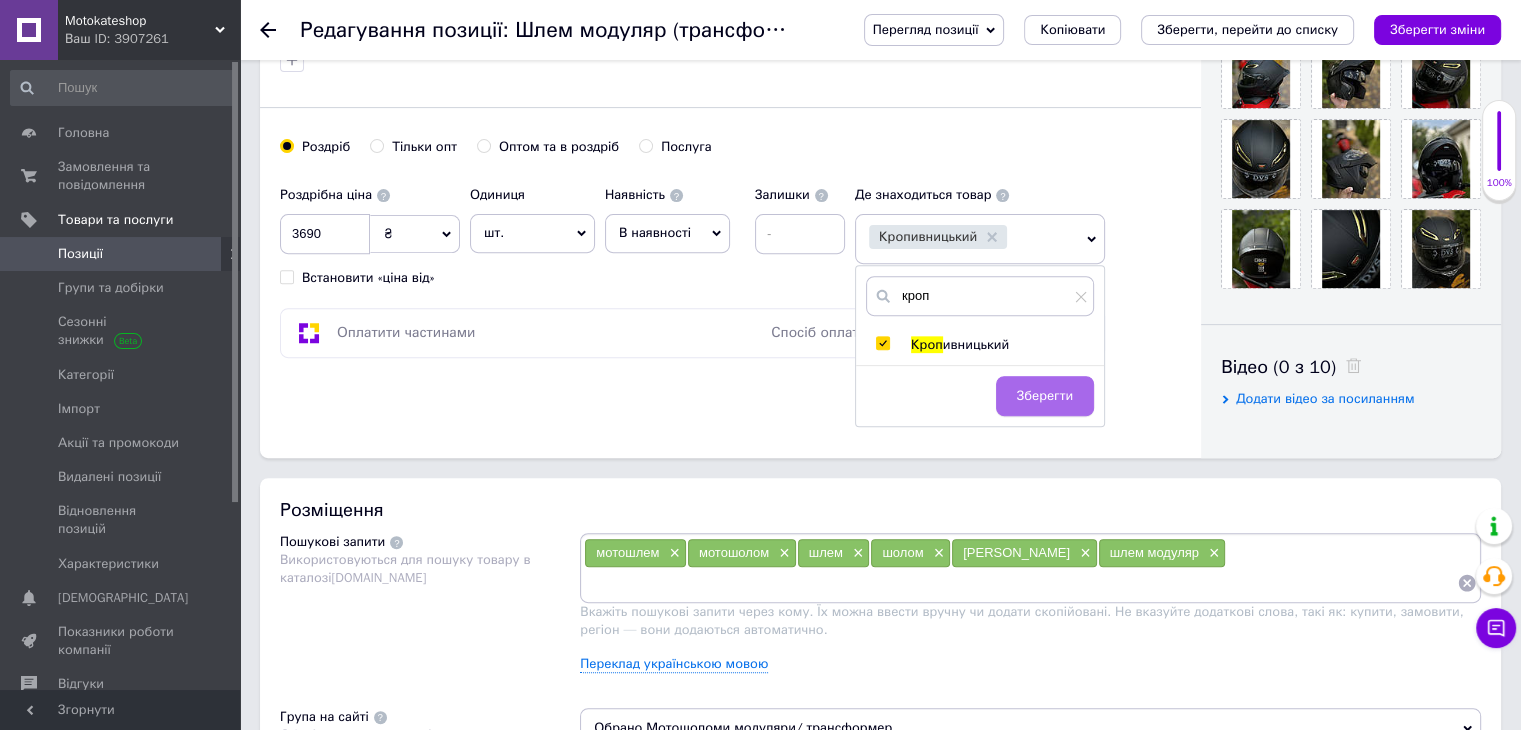 click on "Зберегти" at bounding box center [1045, 396] 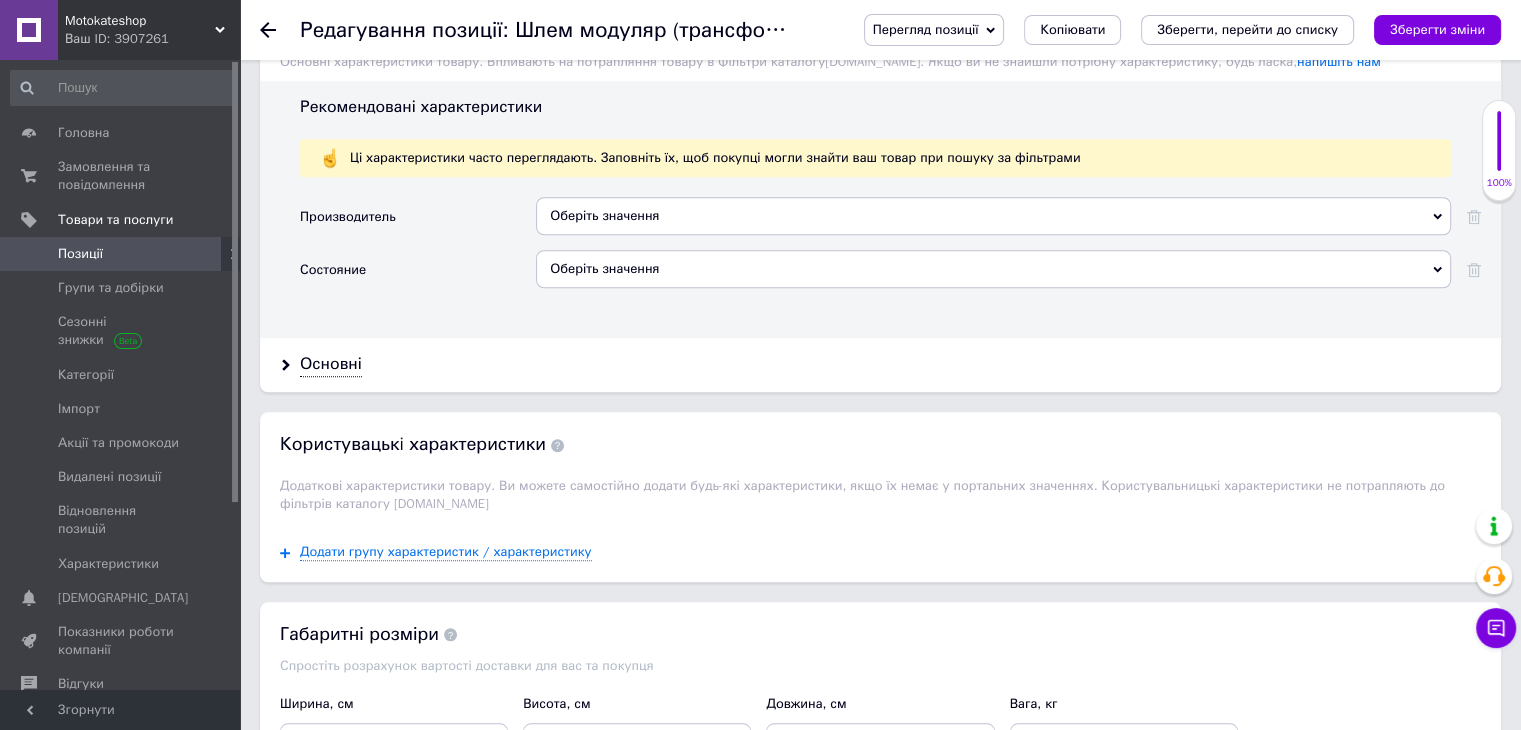 scroll, scrollTop: 1700, scrollLeft: 0, axis: vertical 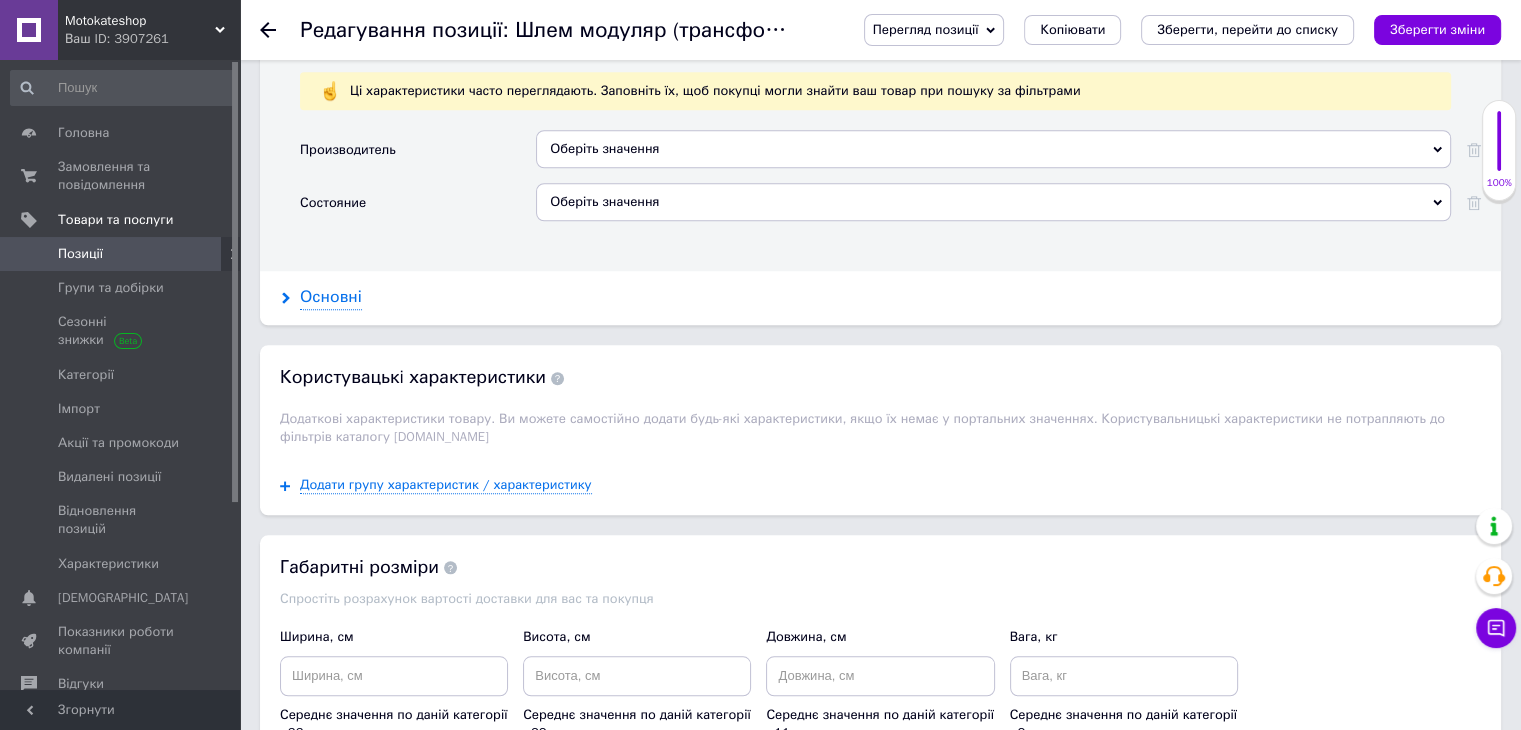 click on "Основні" at bounding box center [331, 297] 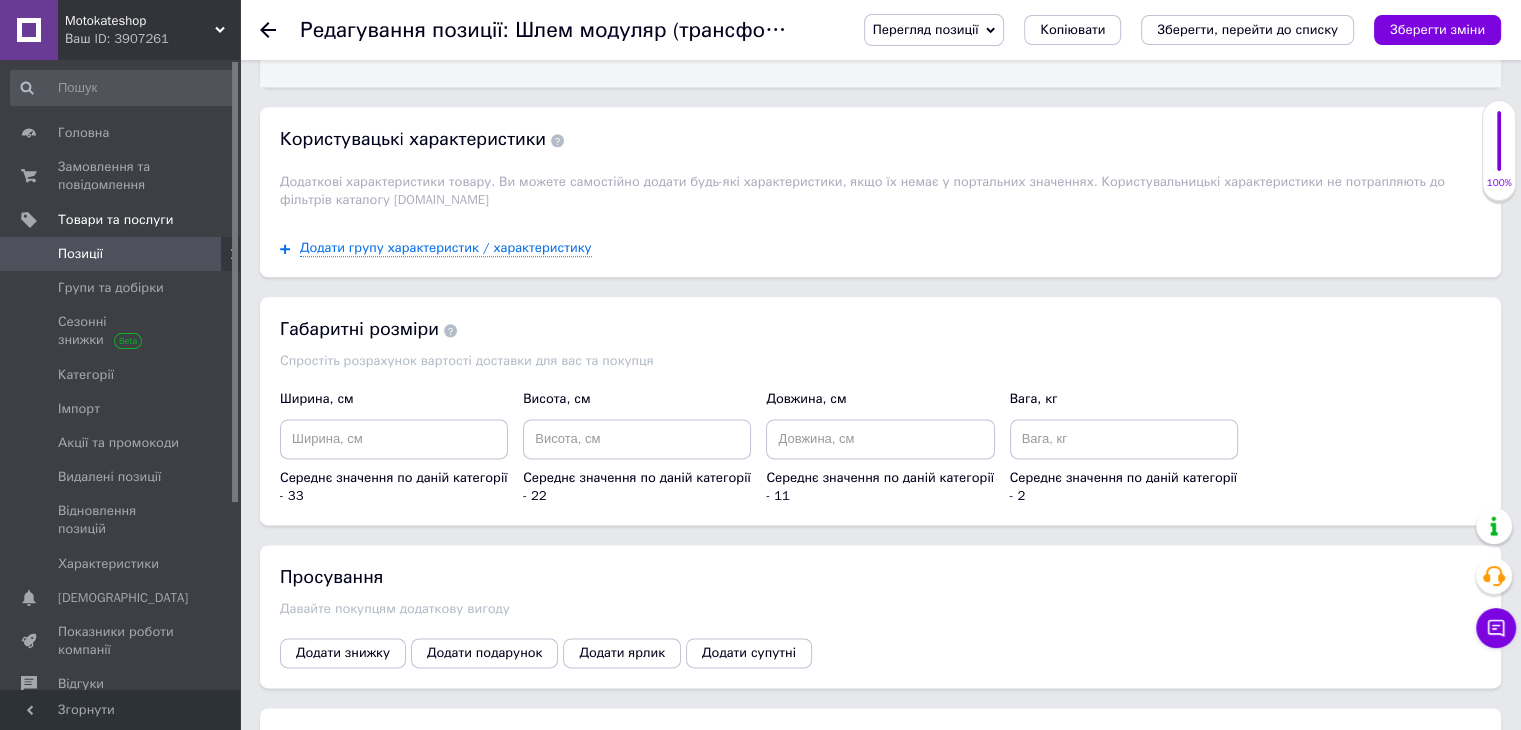 scroll, scrollTop: 2800, scrollLeft: 0, axis: vertical 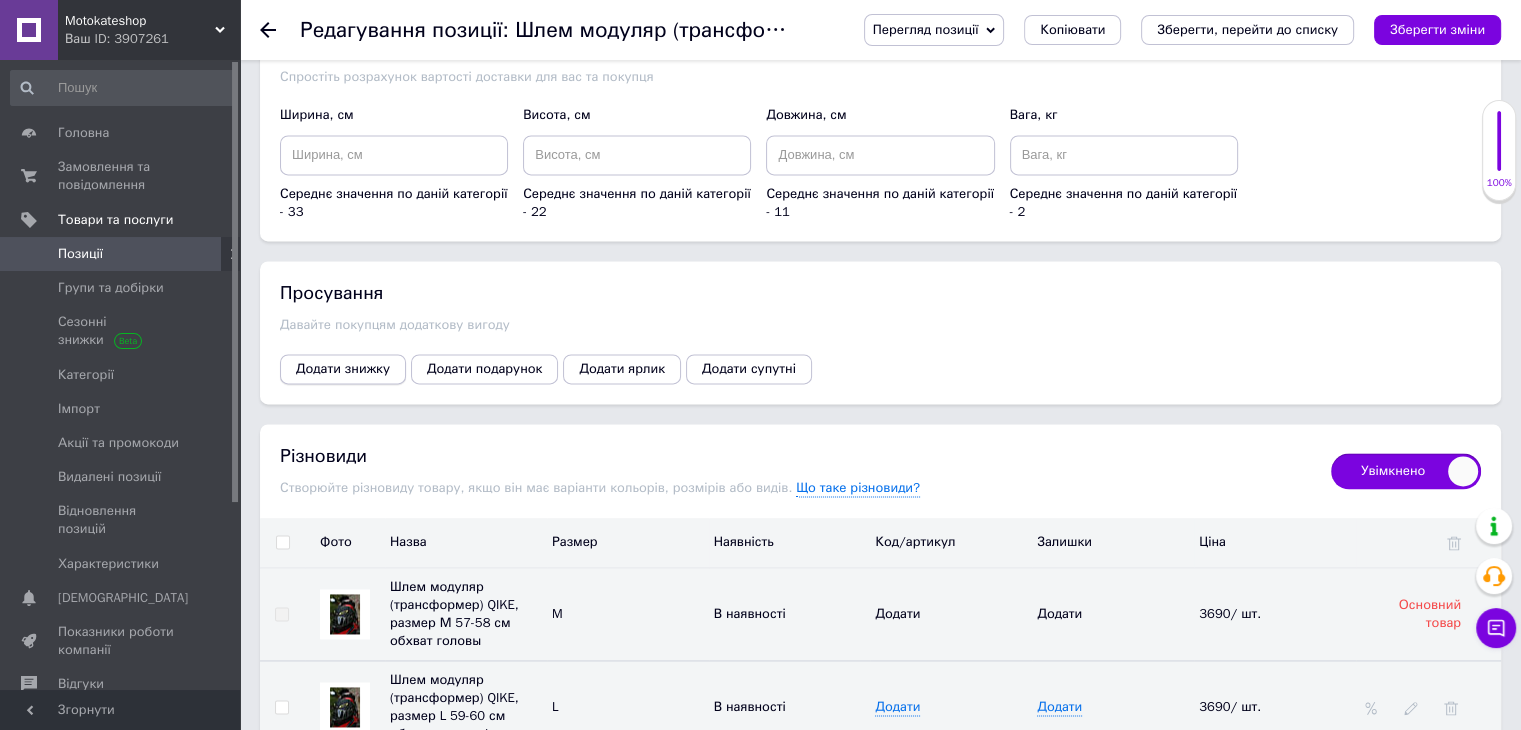 click on "Додати знижку" at bounding box center [343, 369] 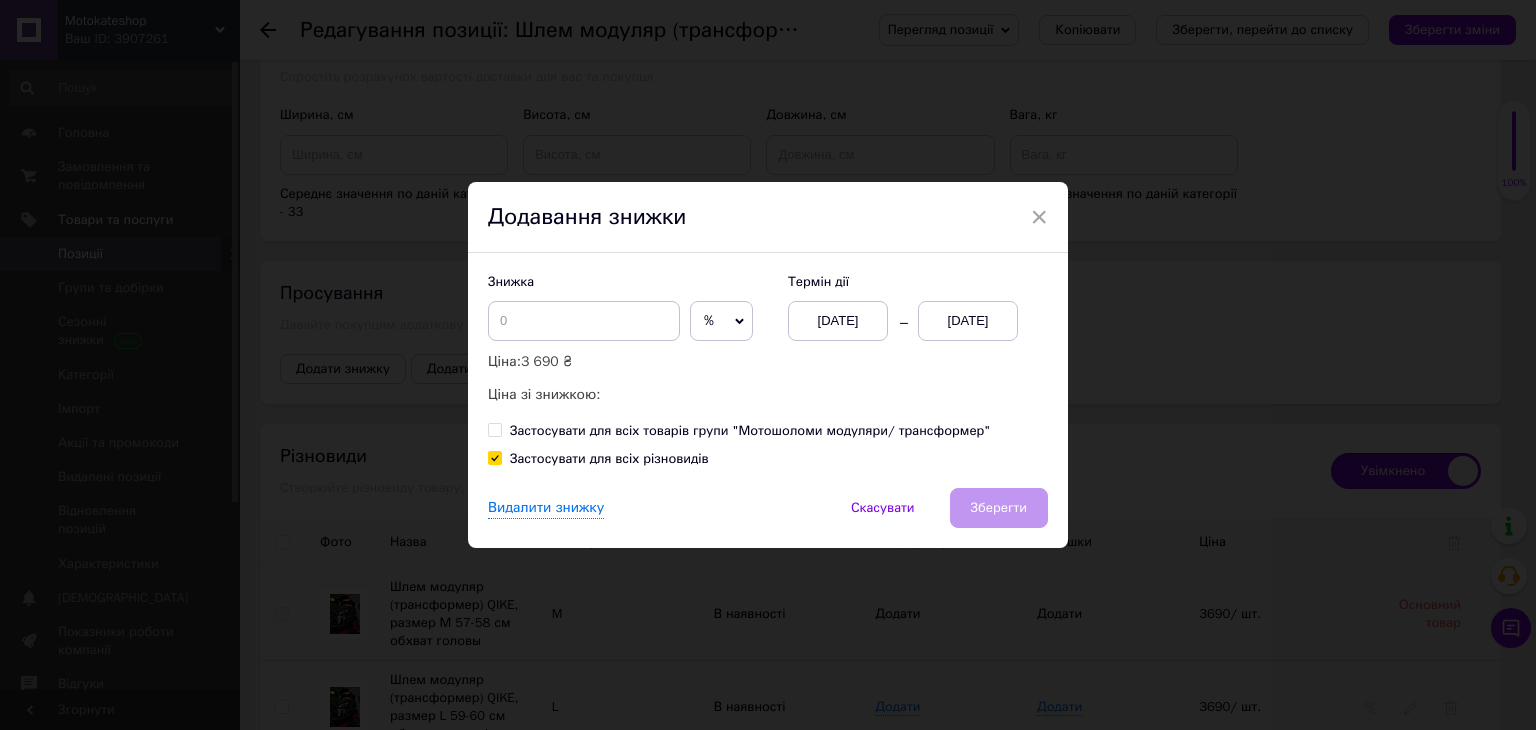 click on "%" at bounding box center [721, 321] 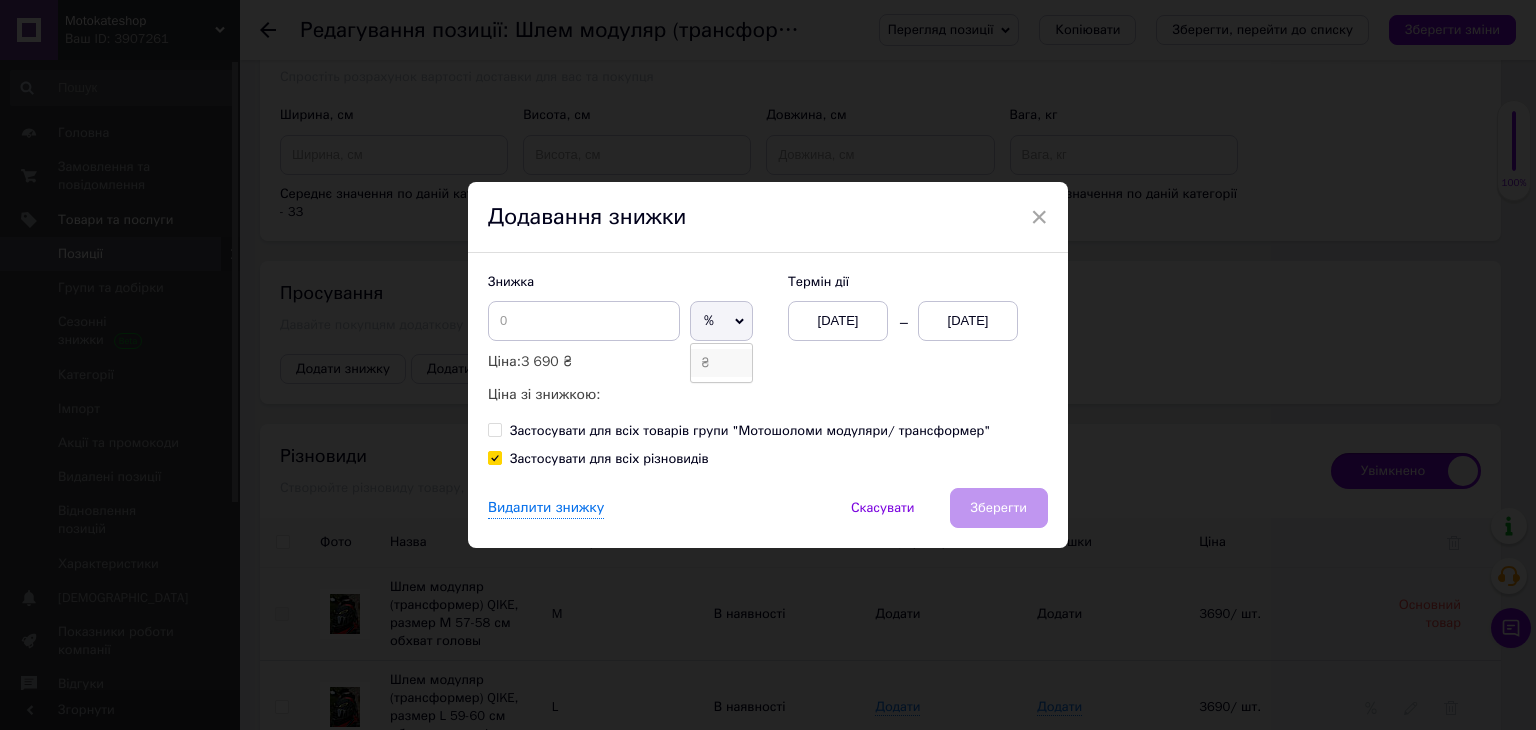 click on "₴" at bounding box center (721, 363) 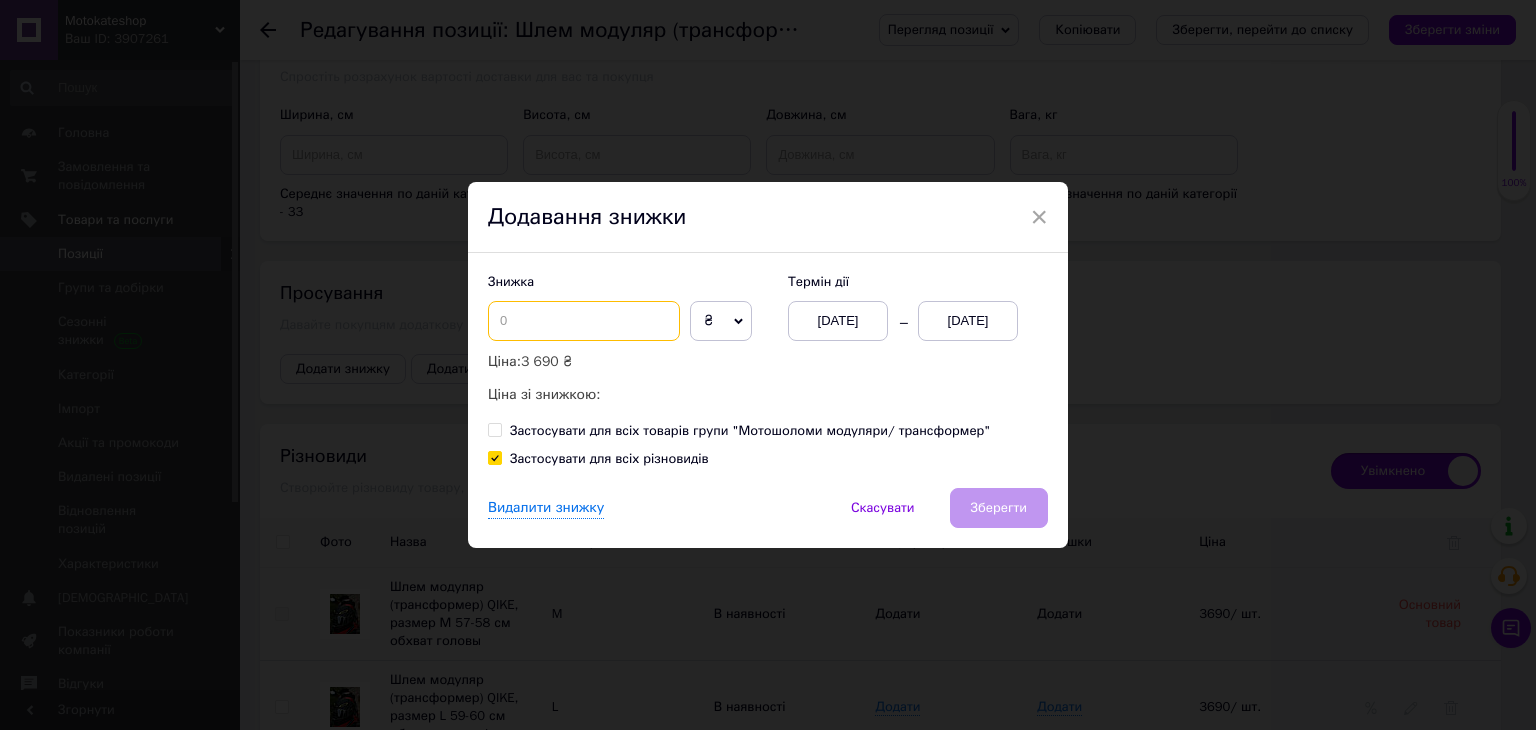 click at bounding box center [584, 321] 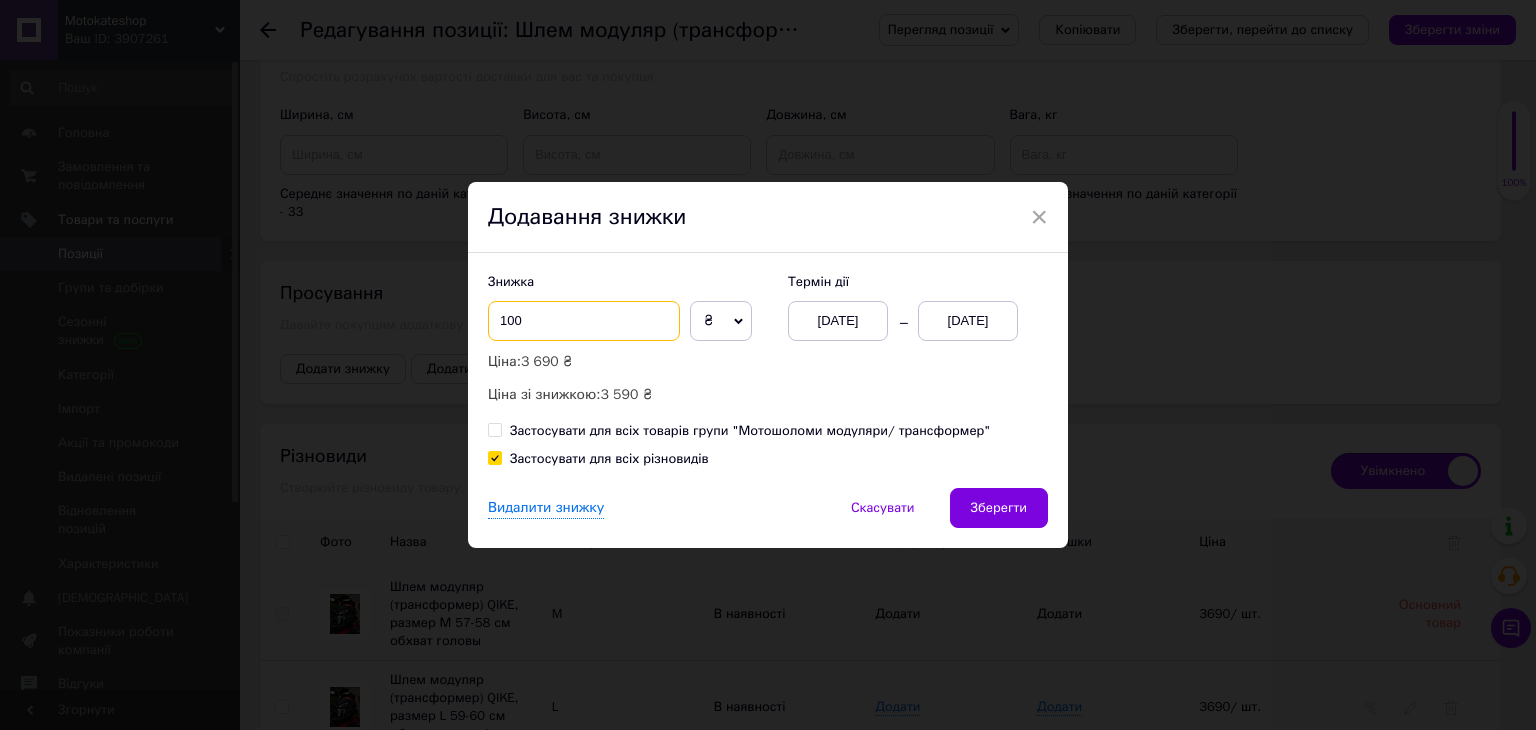 type on "100" 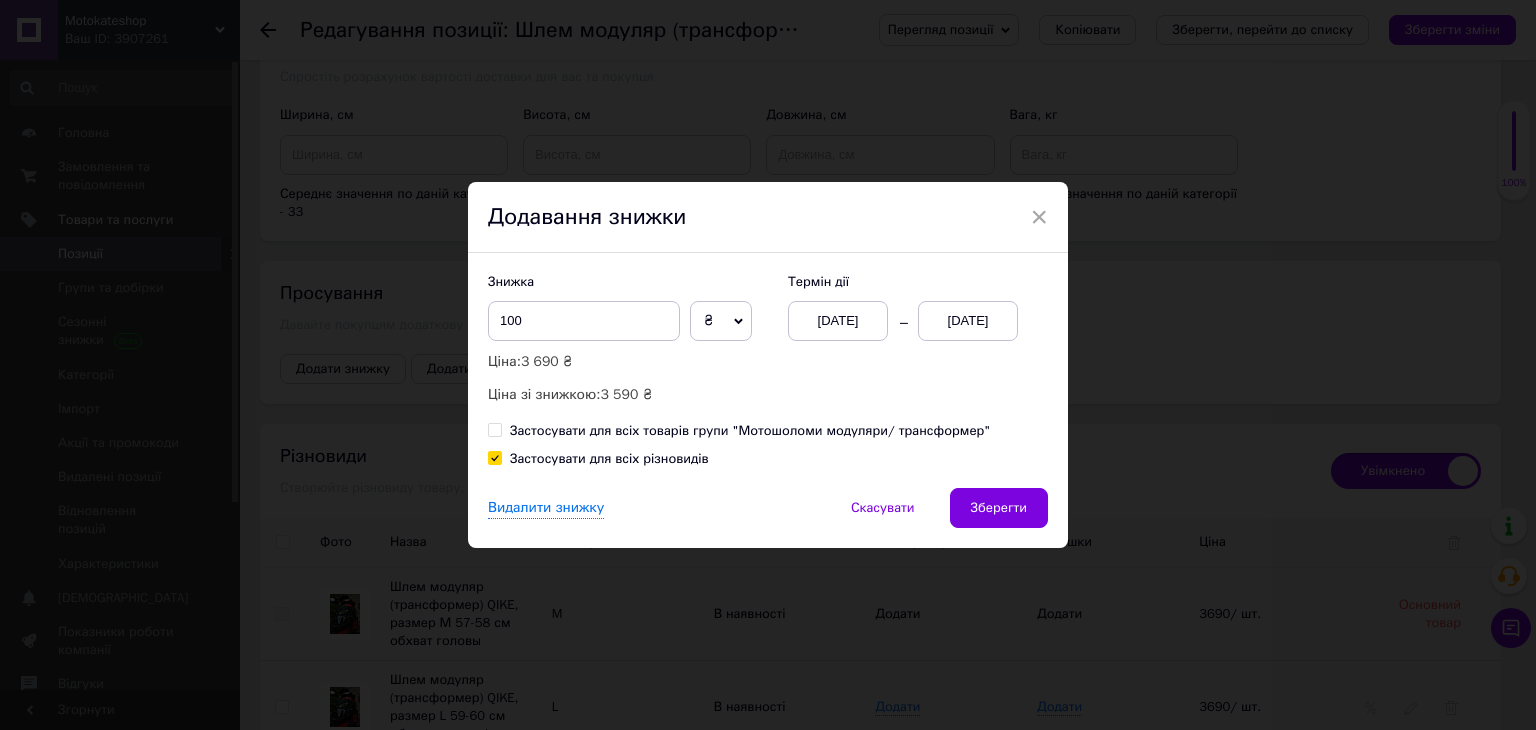 click on "[DATE]" at bounding box center (968, 321) 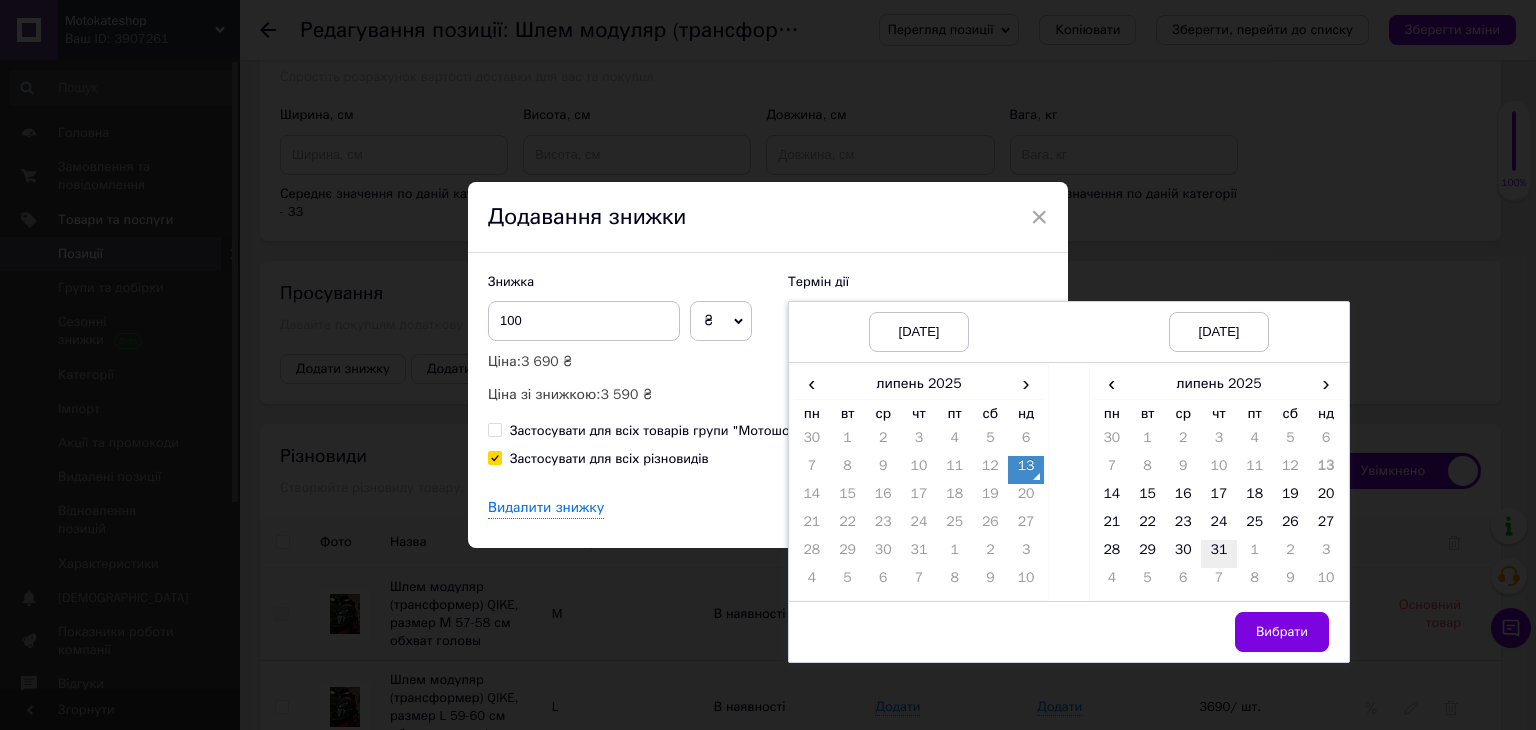 click on "31" at bounding box center (1219, 554) 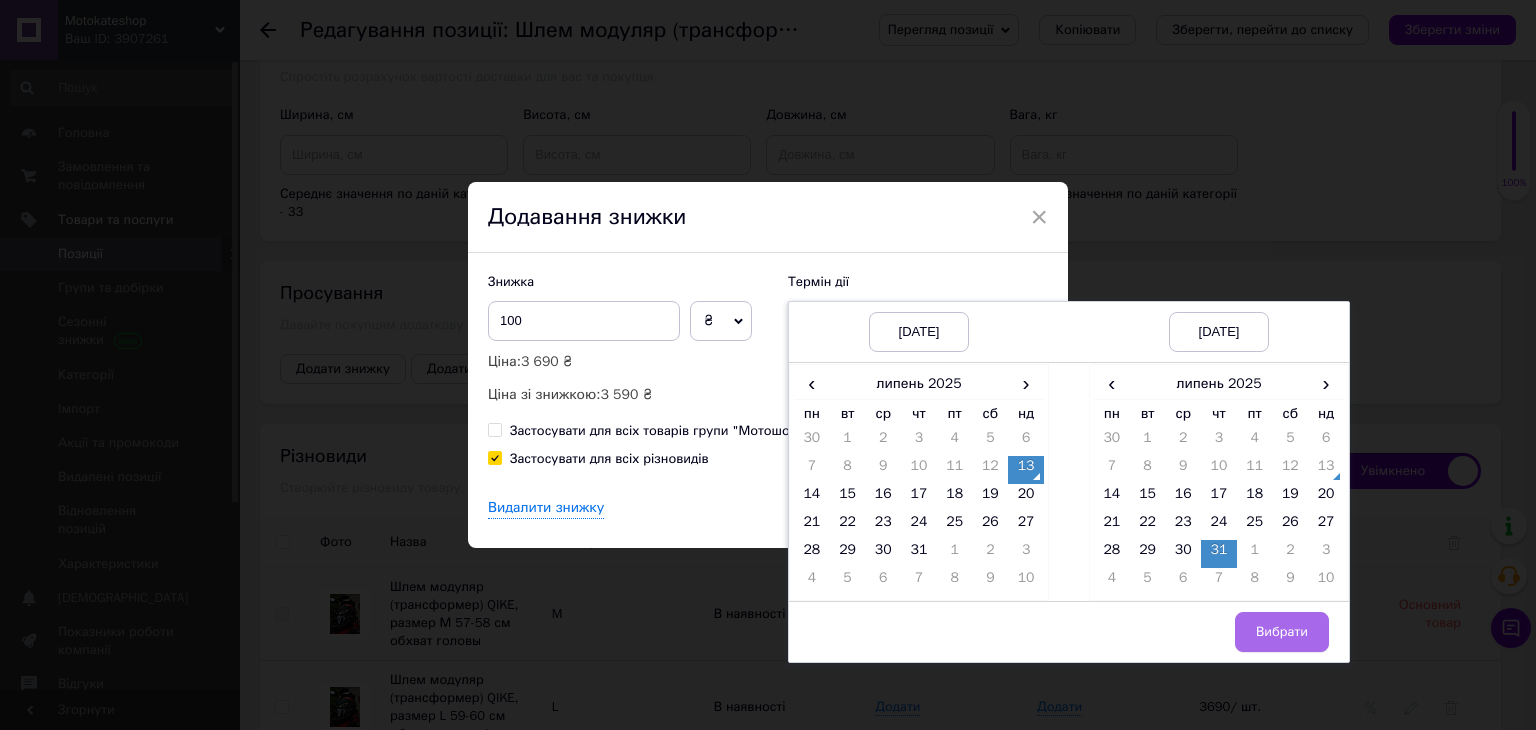 click on "Вибрати" at bounding box center [1282, 632] 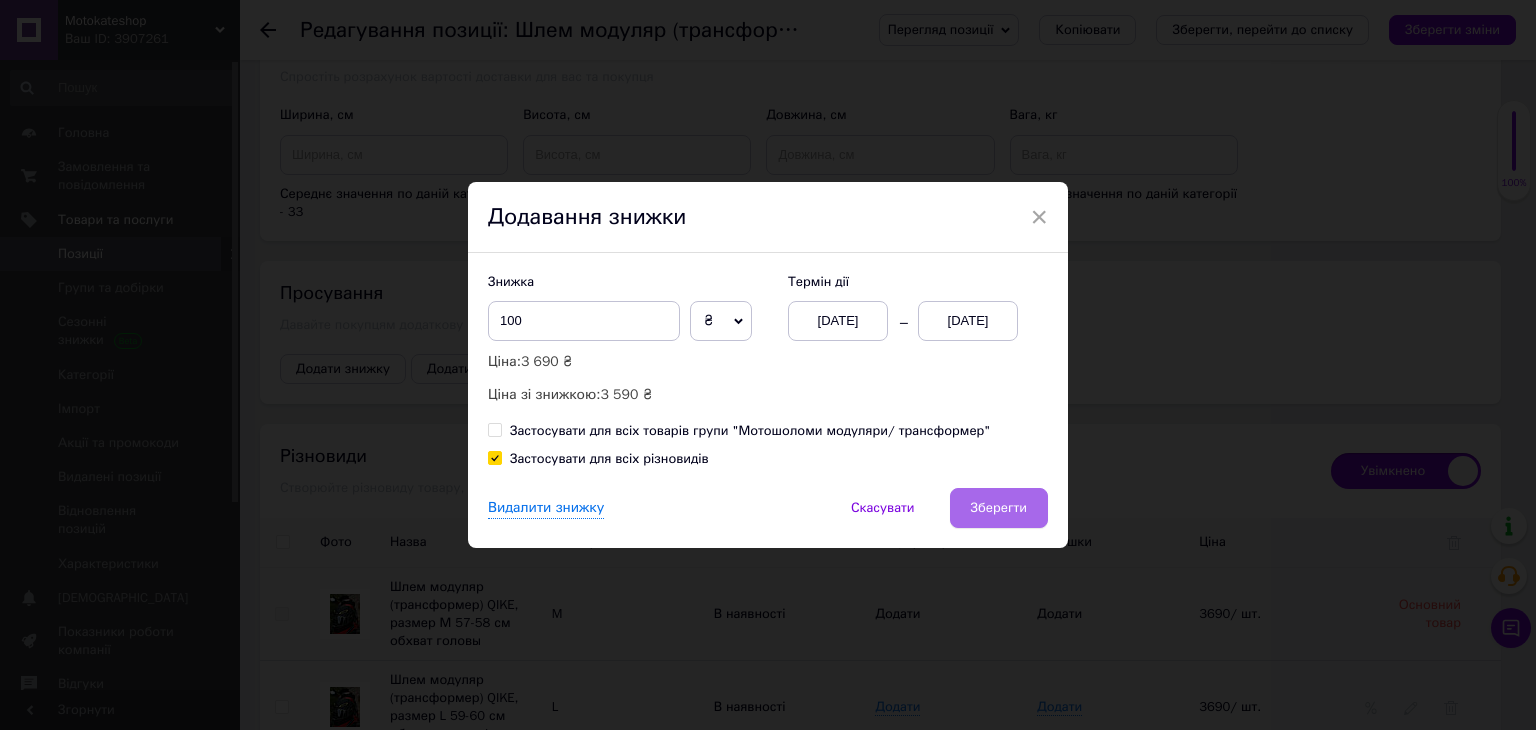 click on "Зберегти" at bounding box center [999, 508] 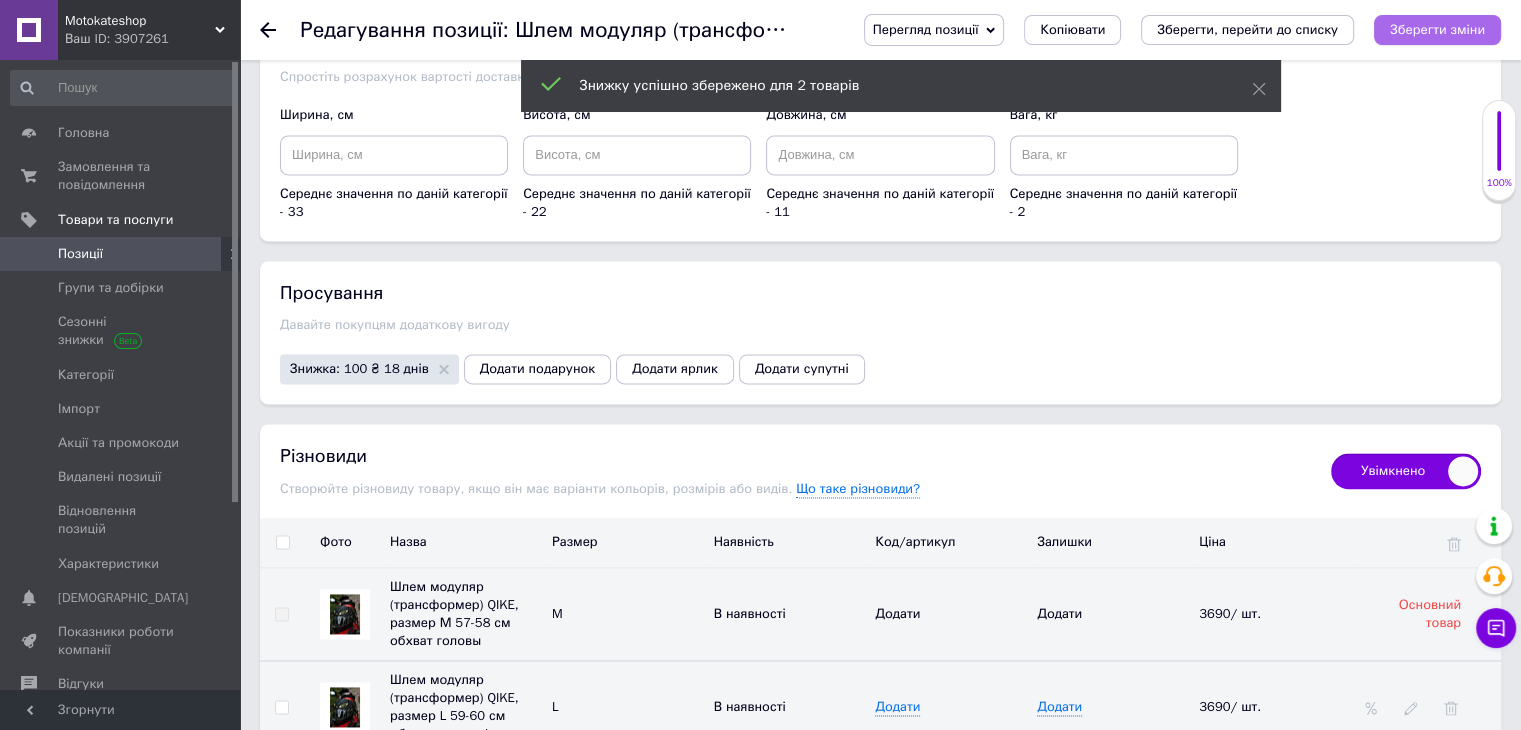 click on "Зберегти зміни" at bounding box center (1437, 29) 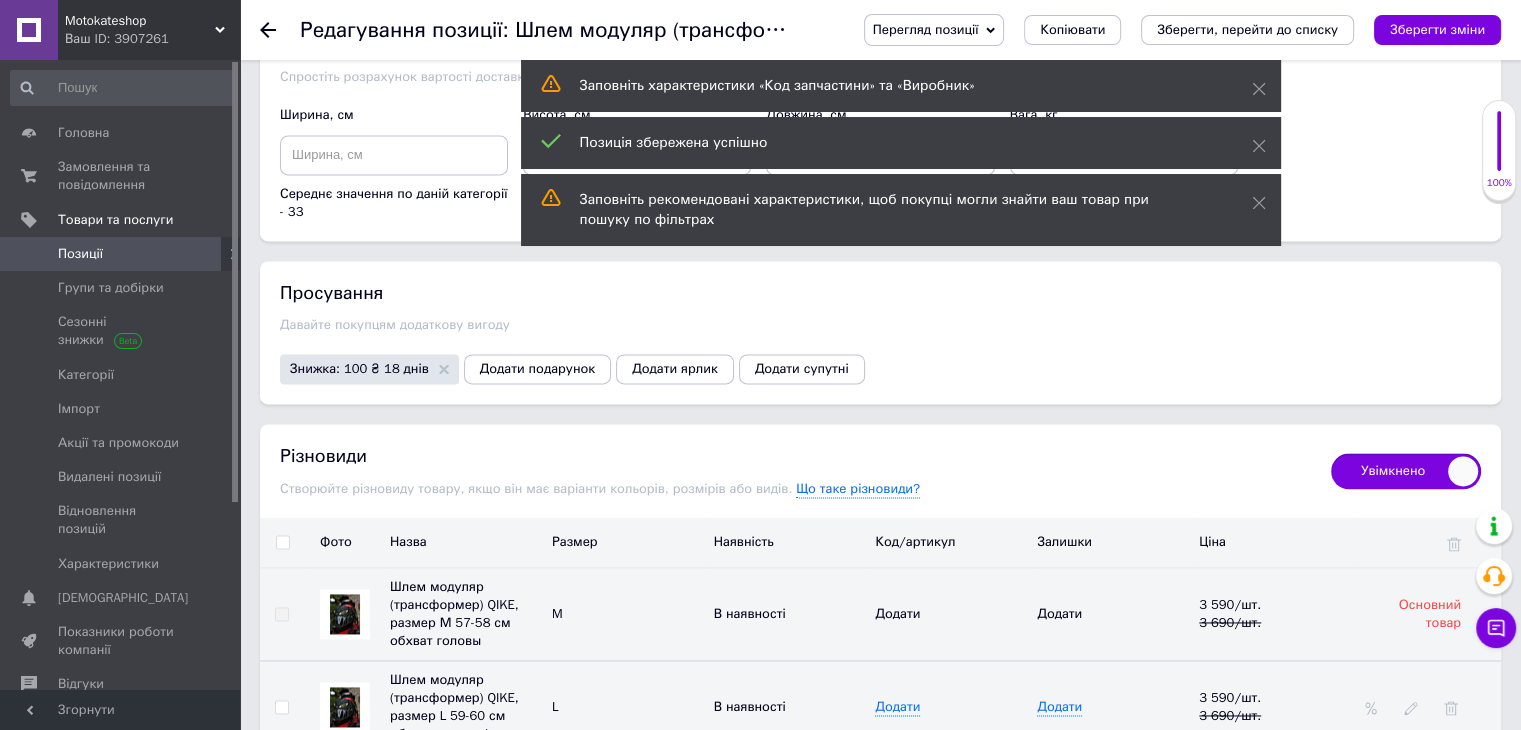 click on "Позиції" at bounding box center [121, 254] 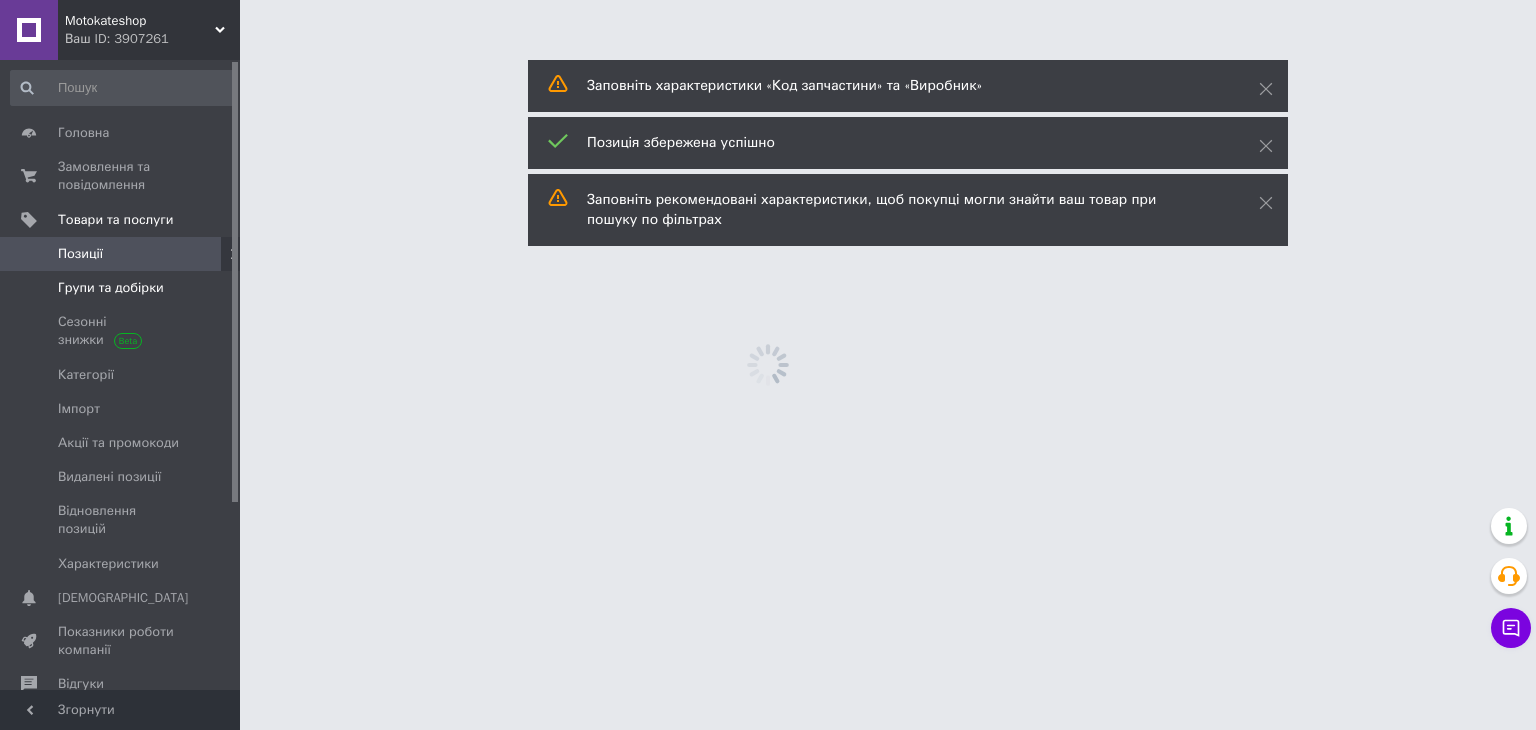 click on "Групи та добірки" at bounding box center (111, 288) 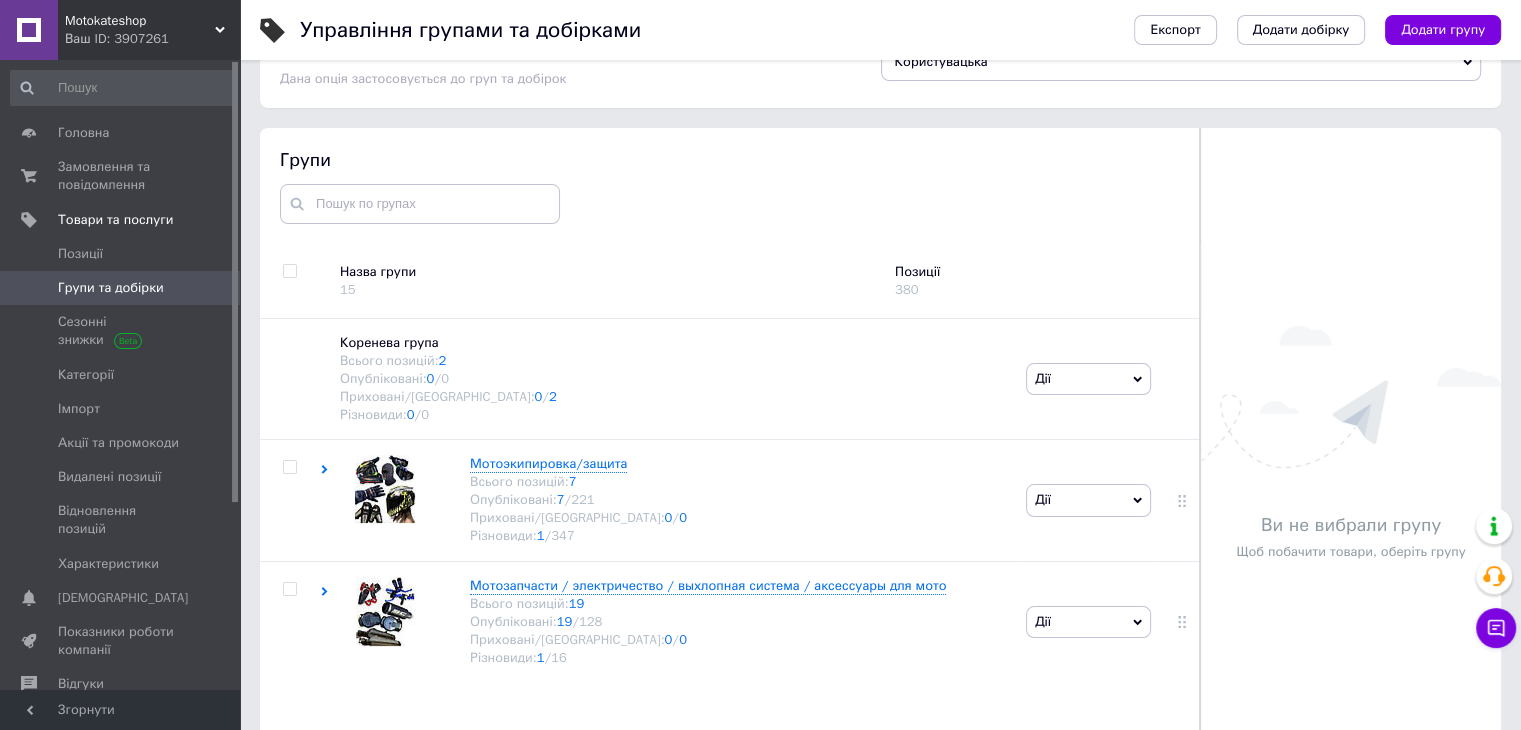 scroll, scrollTop: 113, scrollLeft: 0, axis: vertical 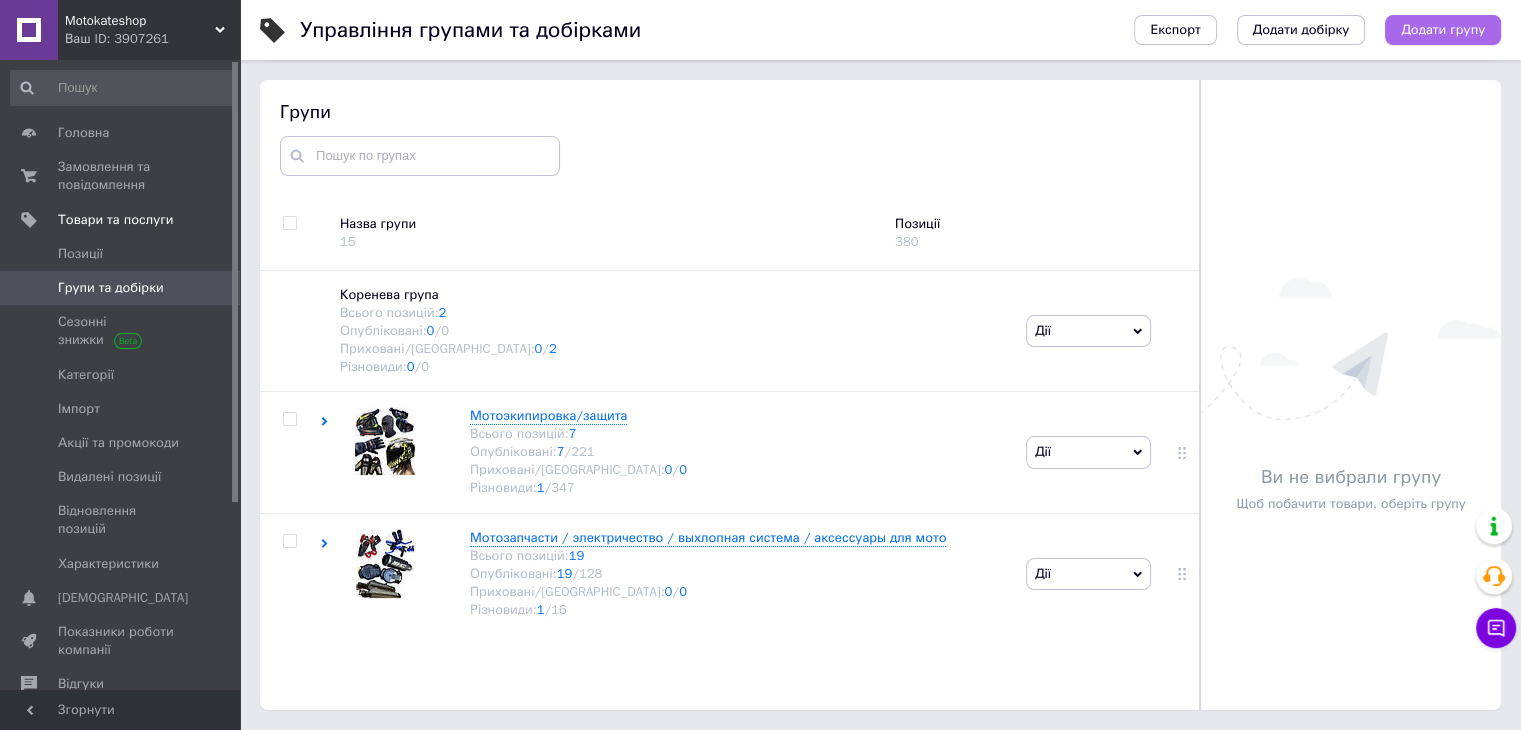 click on "Додати групу" at bounding box center (1443, 30) 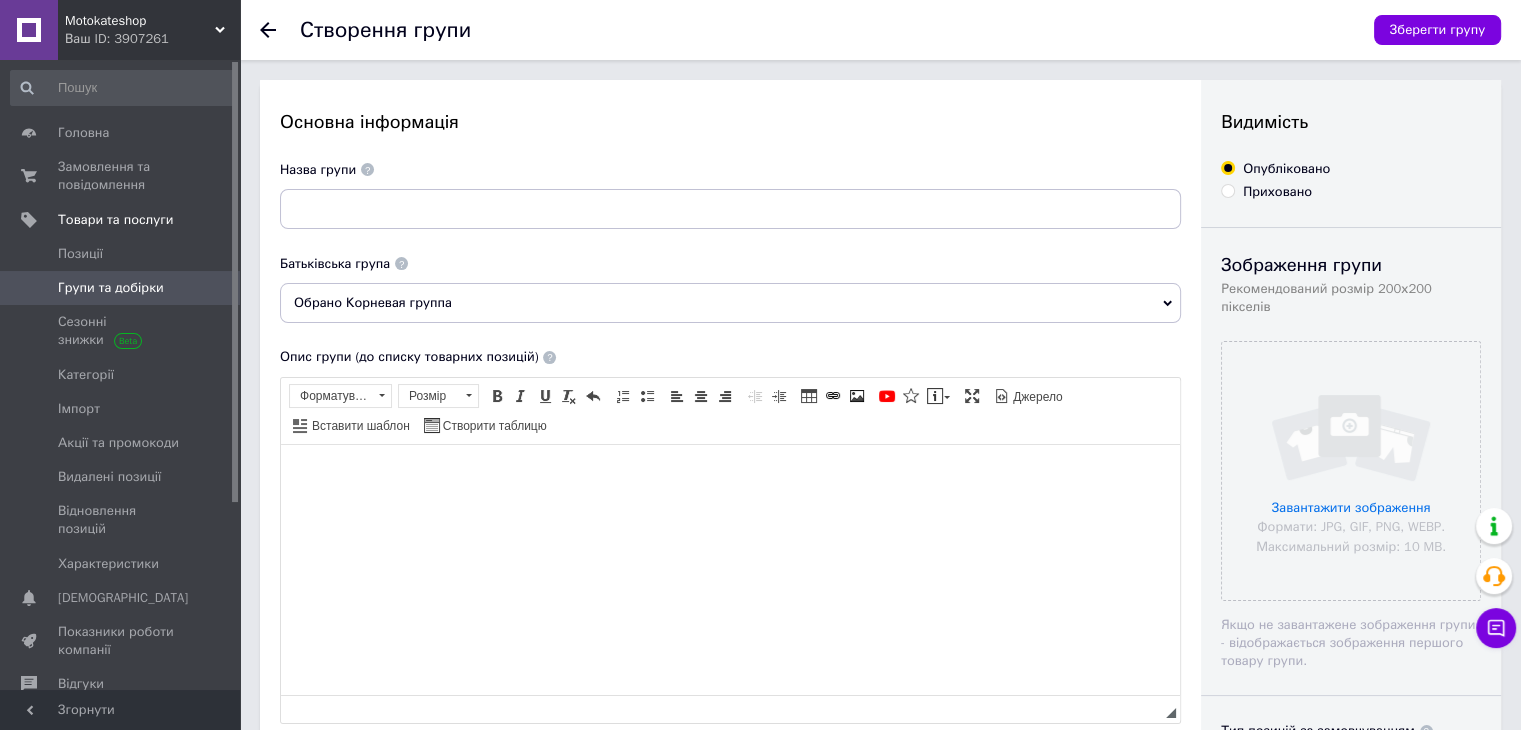 scroll, scrollTop: 0, scrollLeft: 0, axis: both 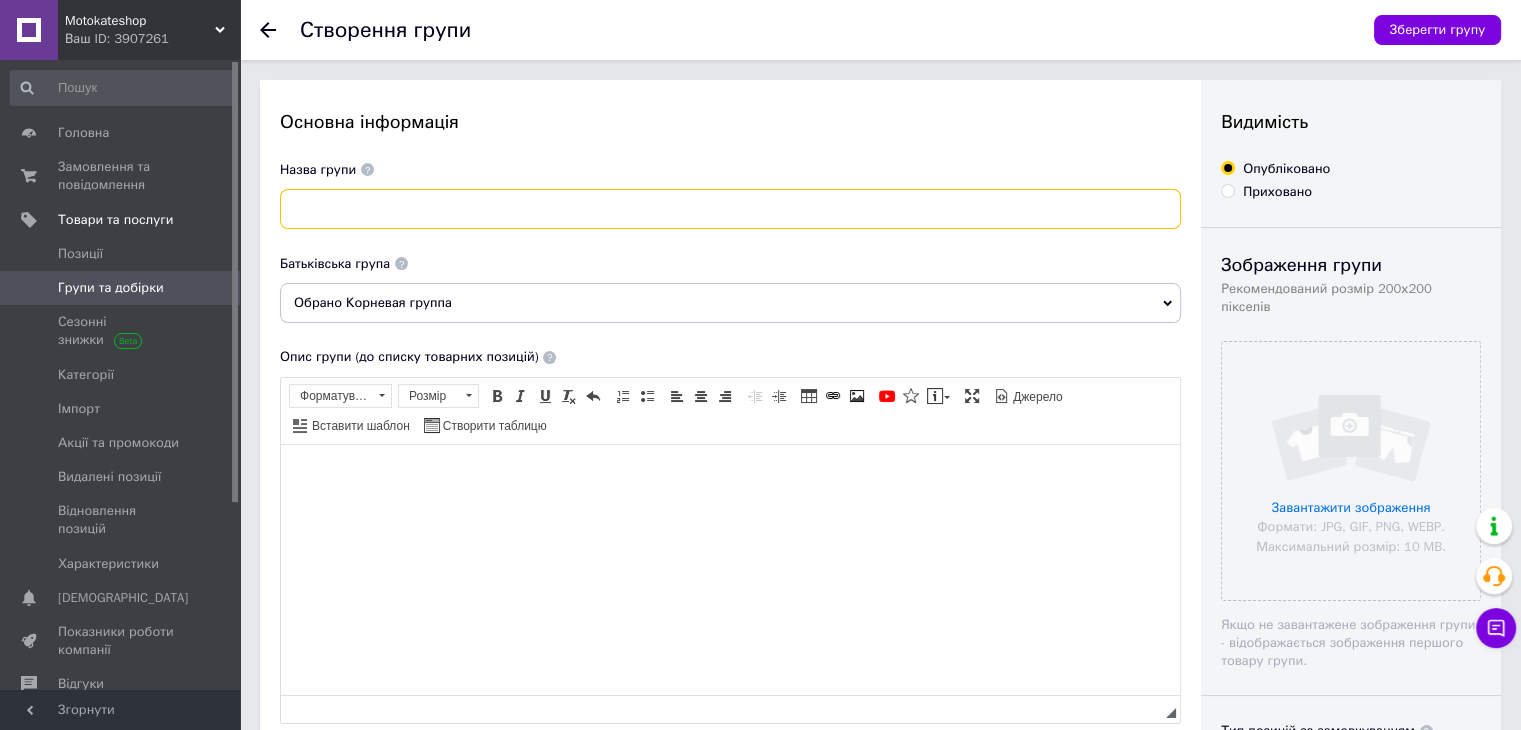 click at bounding box center (730, 209) 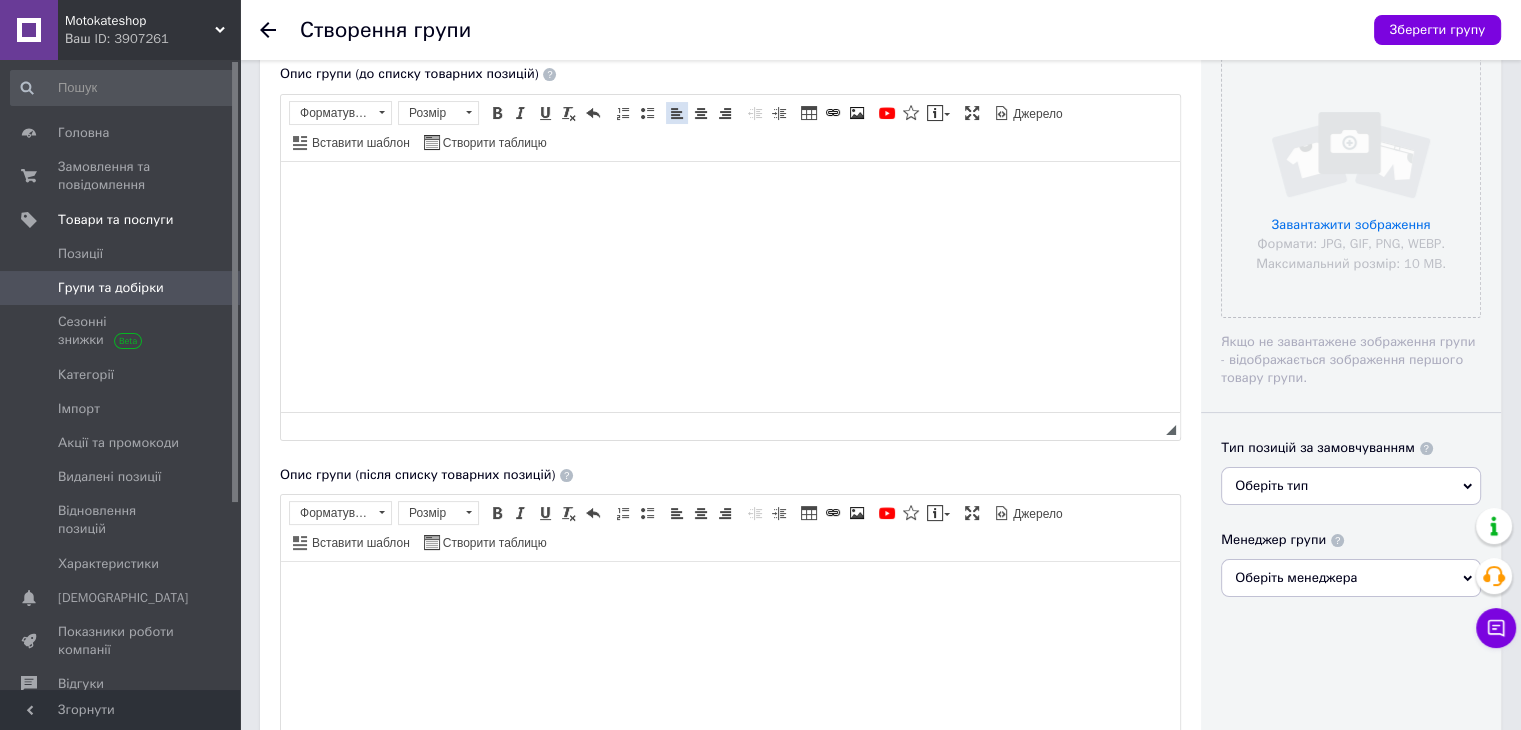 scroll, scrollTop: 74, scrollLeft: 0, axis: vertical 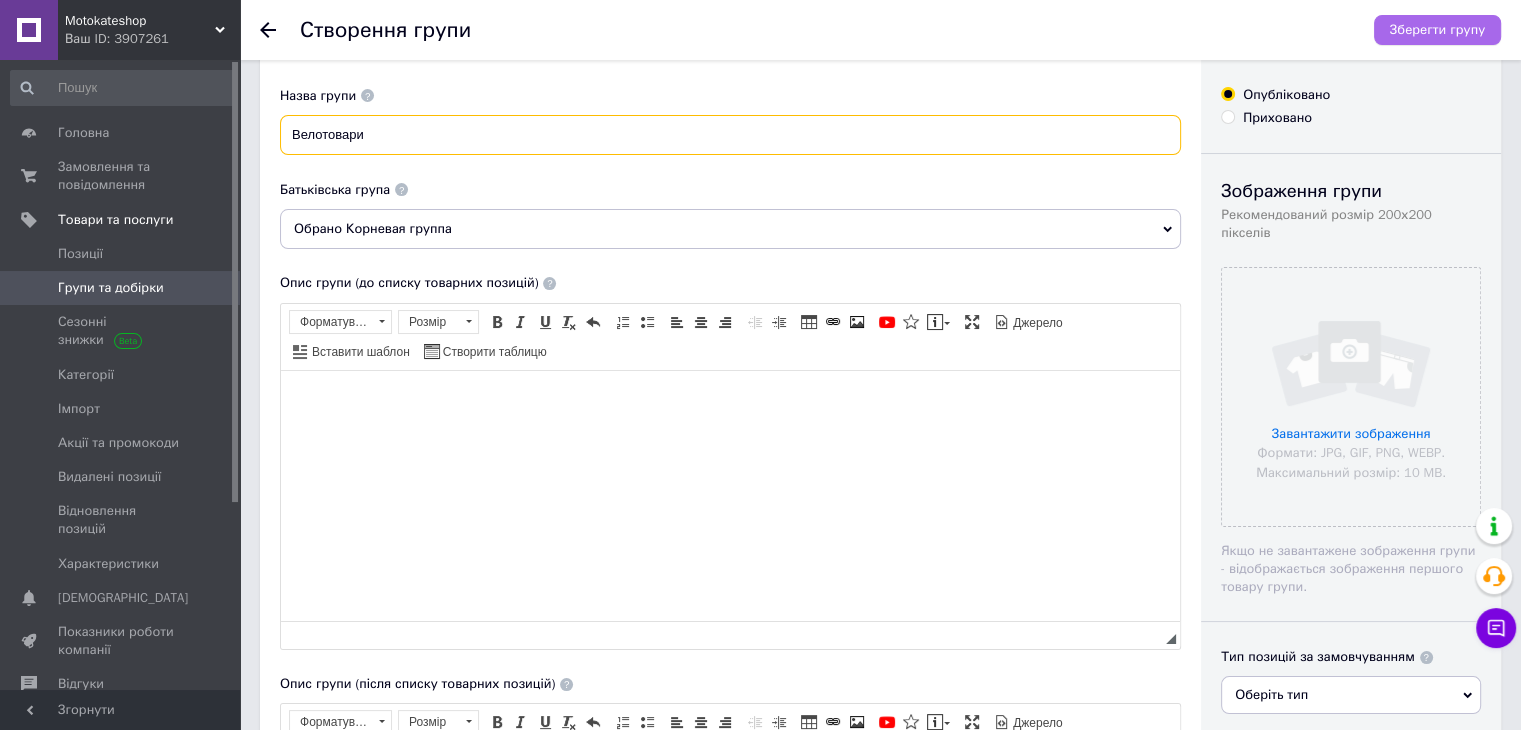 type on "Велотовари" 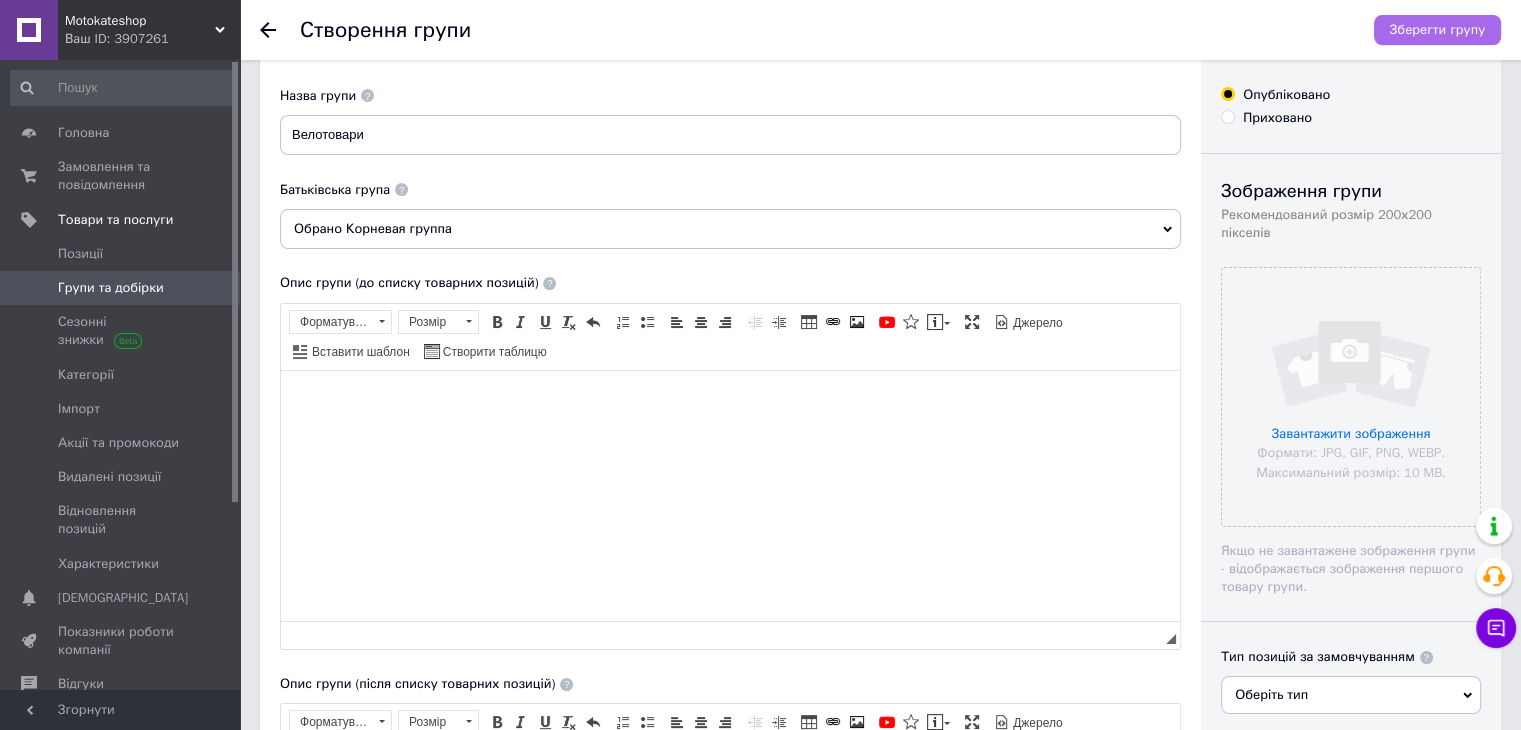 click on "Зберегти групу" at bounding box center (1437, 30) 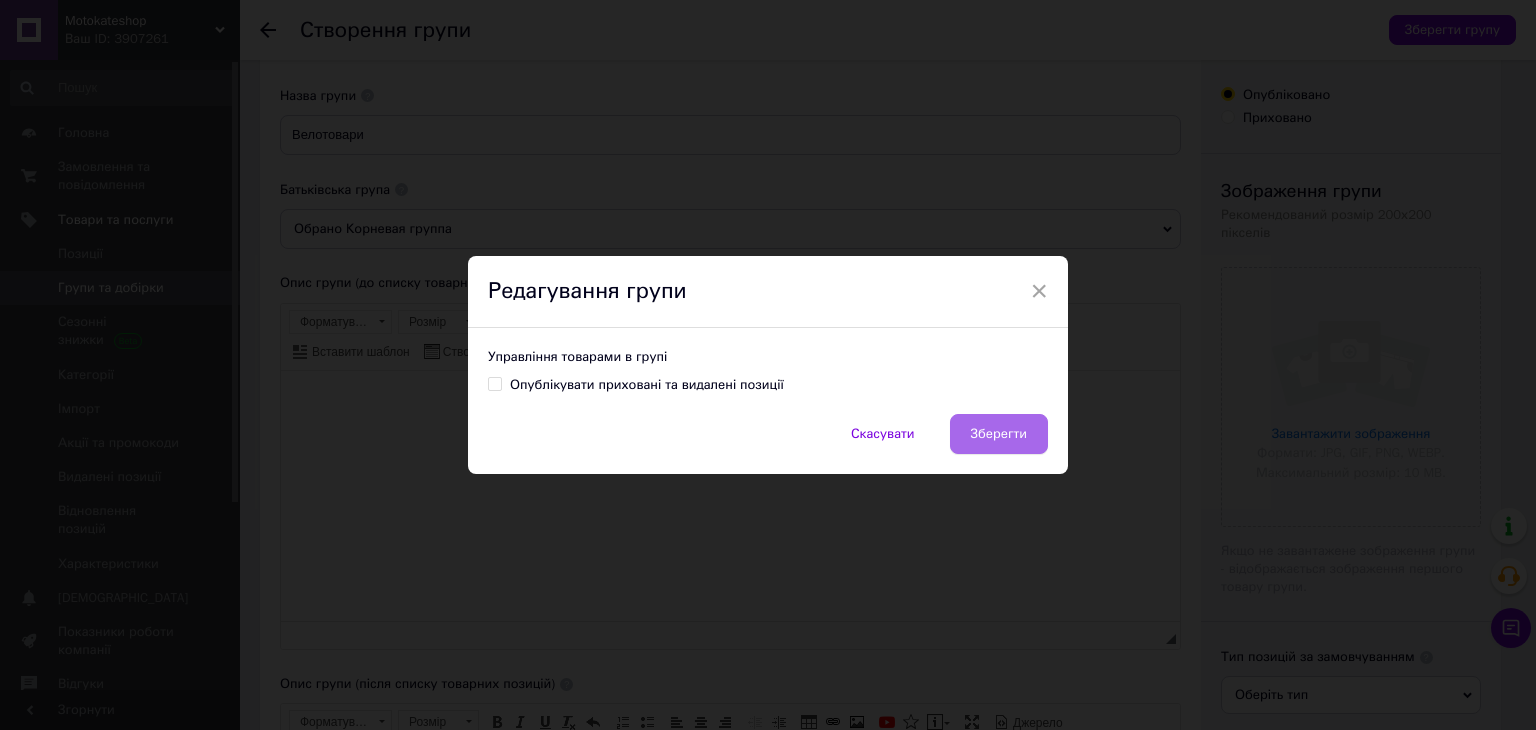click on "Зберегти" at bounding box center (999, 434) 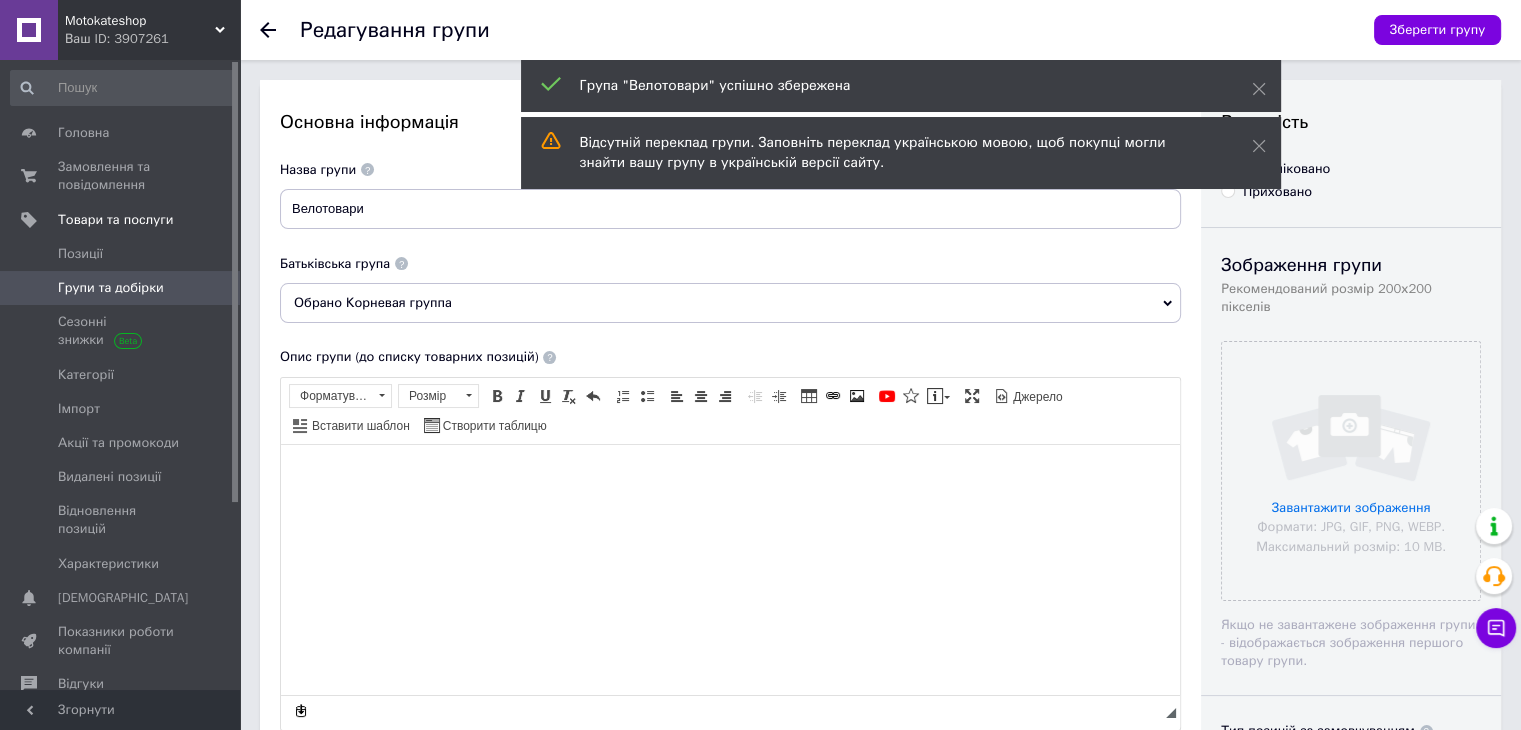 scroll, scrollTop: 0, scrollLeft: 0, axis: both 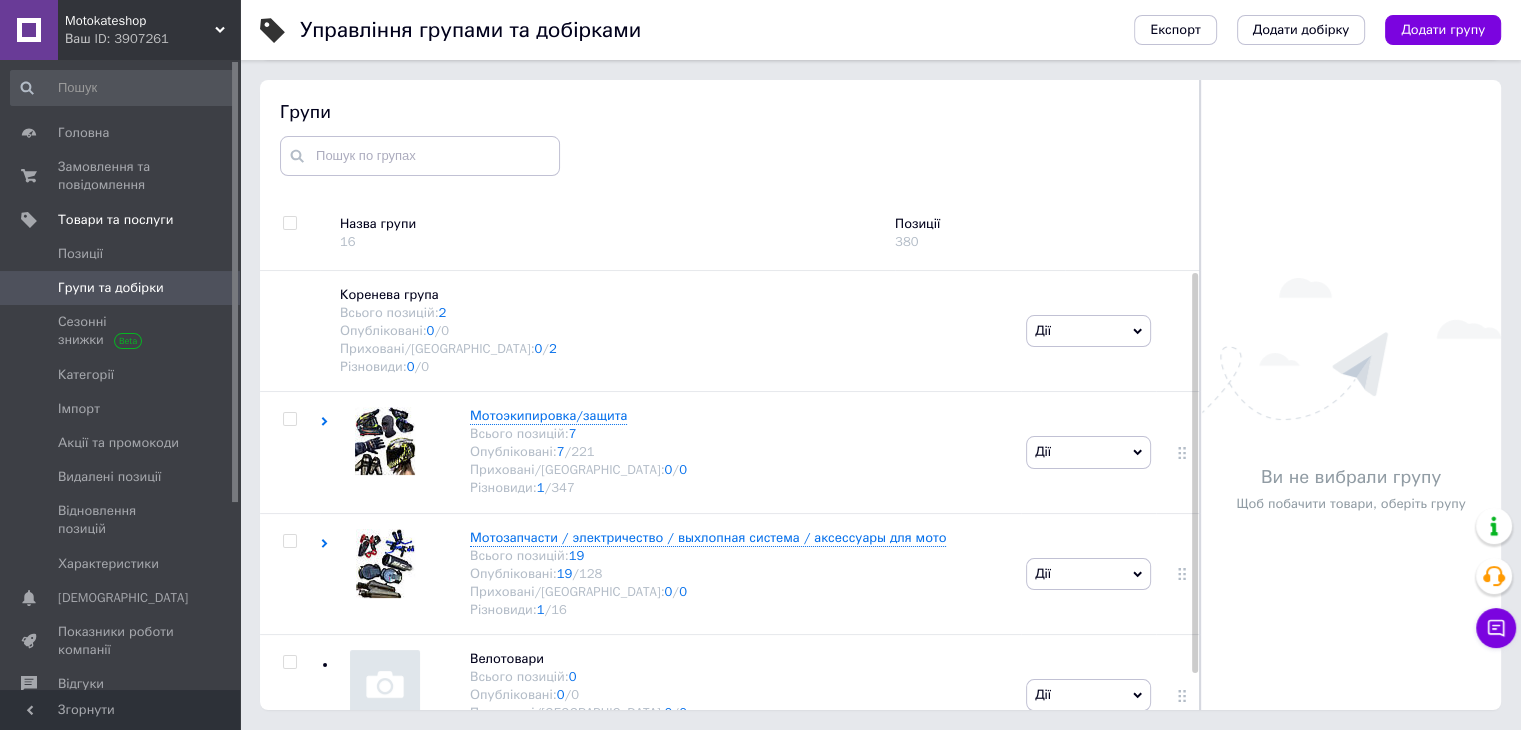 click at bounding box center [29, 30] 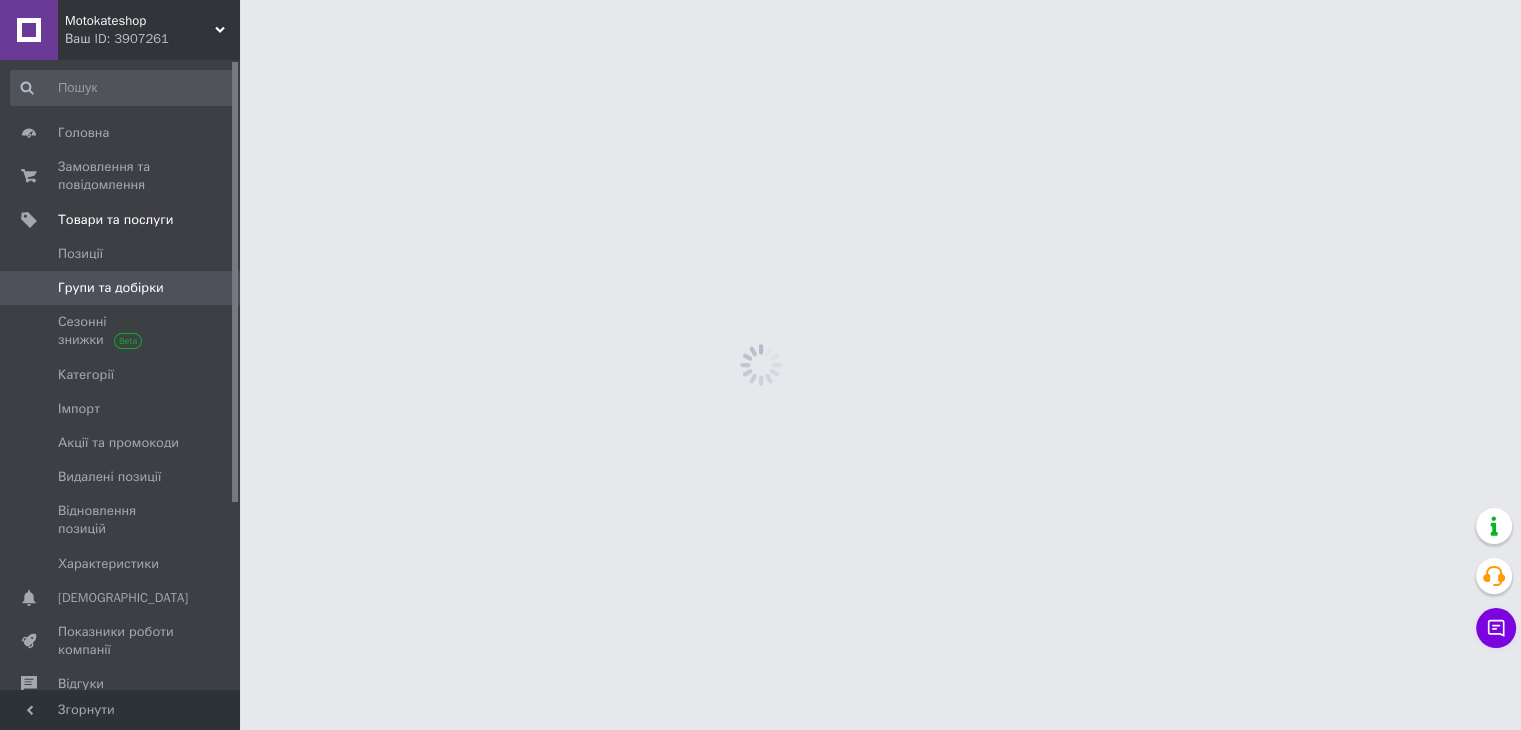 scroll, scrollTop: 0, scrollLeft: 0, axis: both 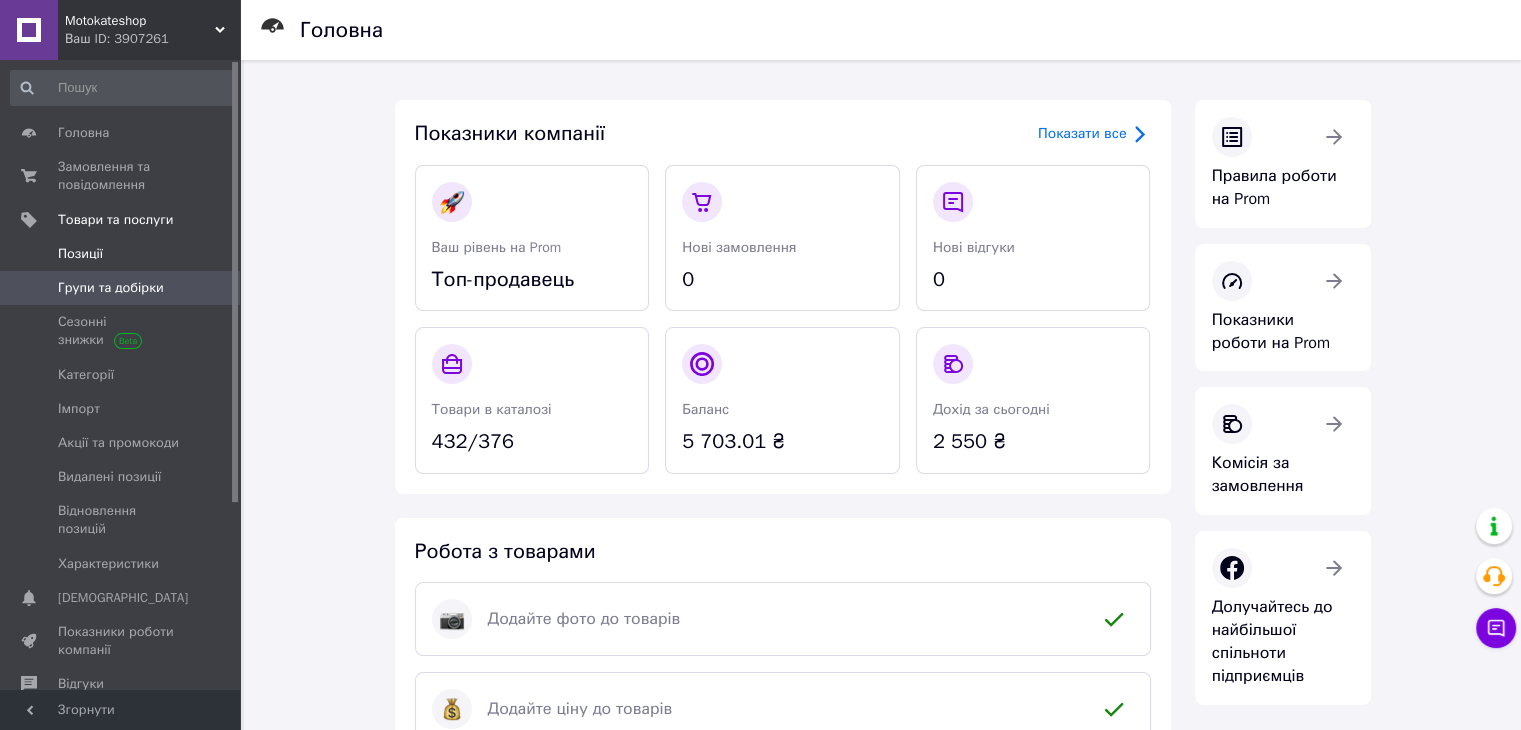 click on "Позиції" at bounding box center [123, 254] 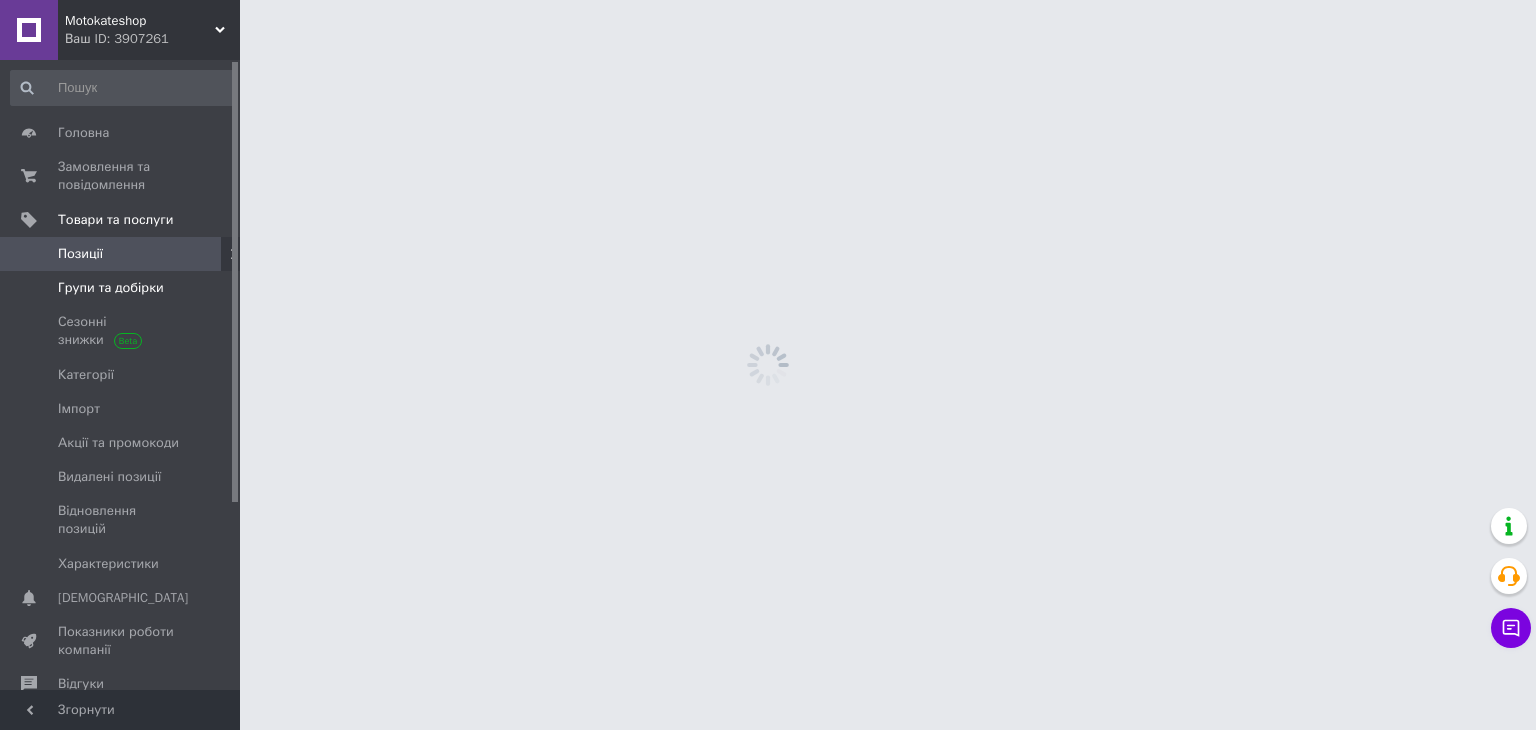 click on "Групи та добірки" at bounding box center (111, 288) 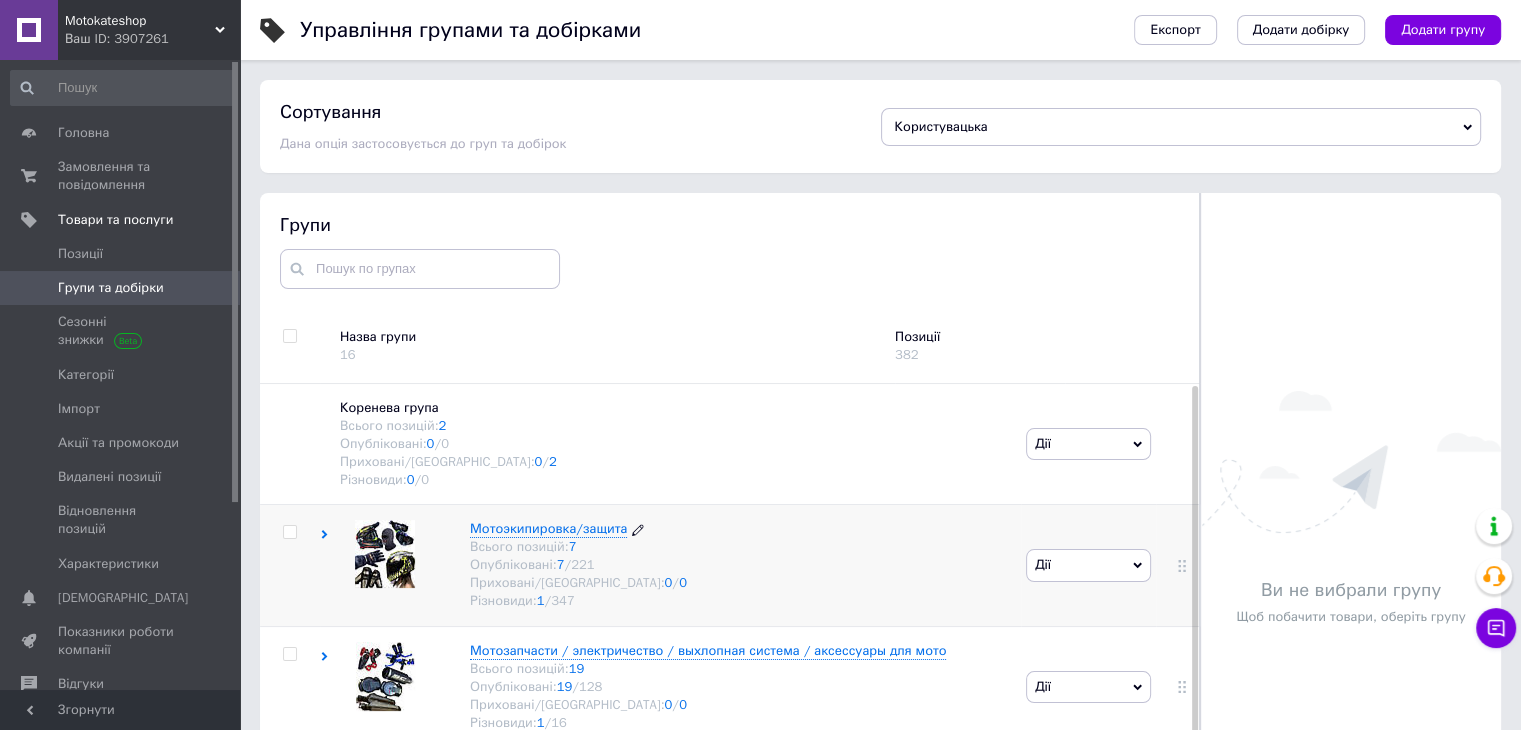 click on "Мотоэкипировка/защита" at bounding box center [548, 528] 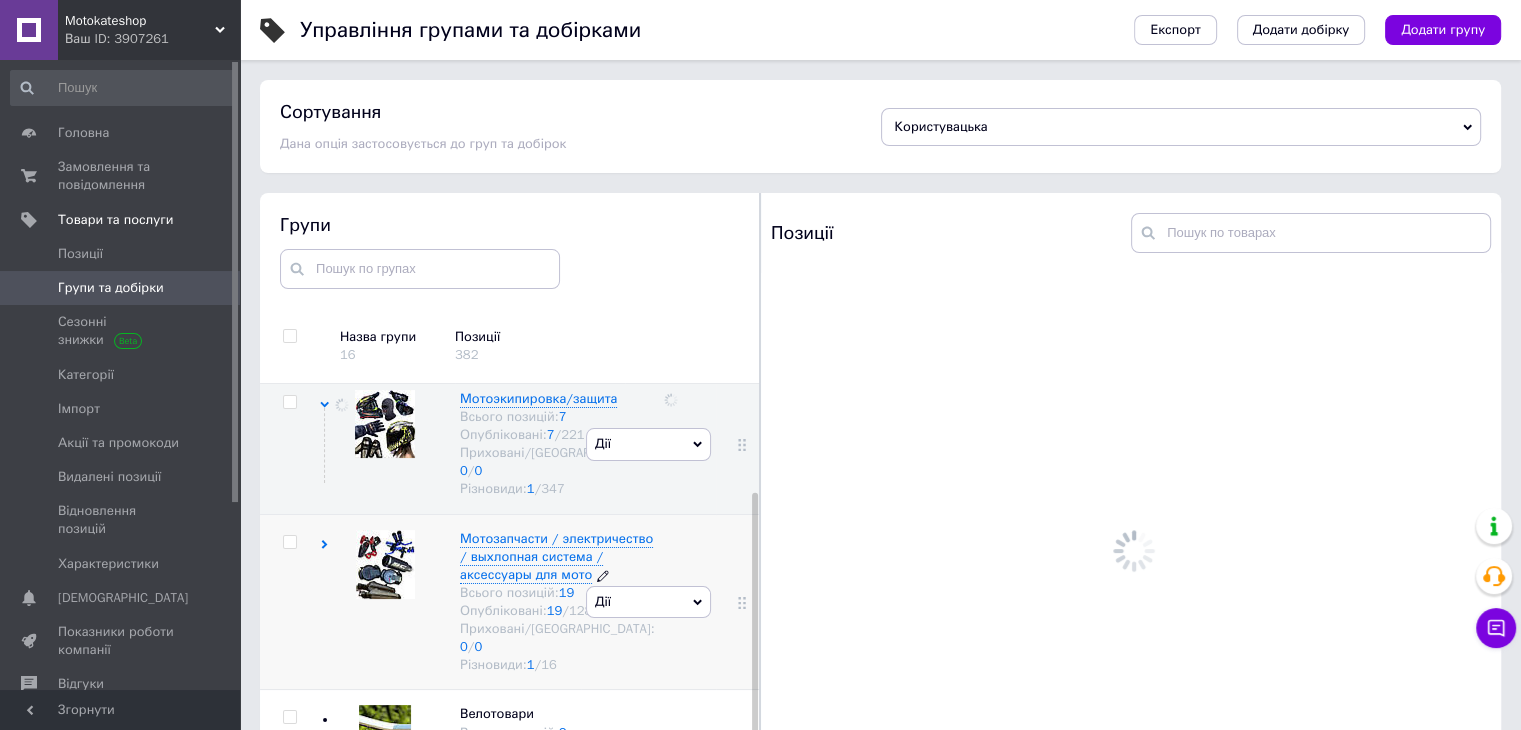 scroll, scrollTop: 288, scrollLeft: 0, axis: vertical 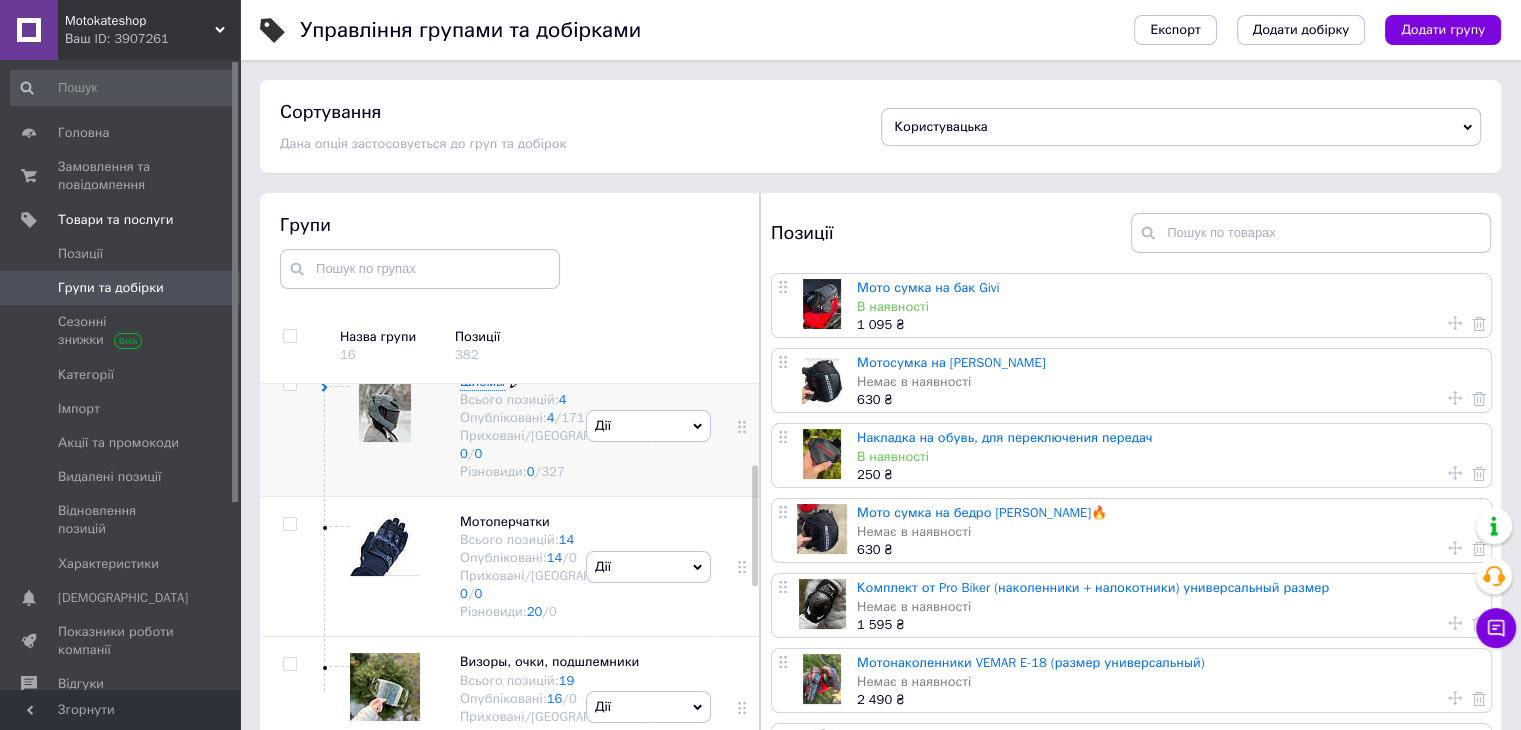 click on "Опубліковані:  4  /  171" at bounding box center [557, 418] 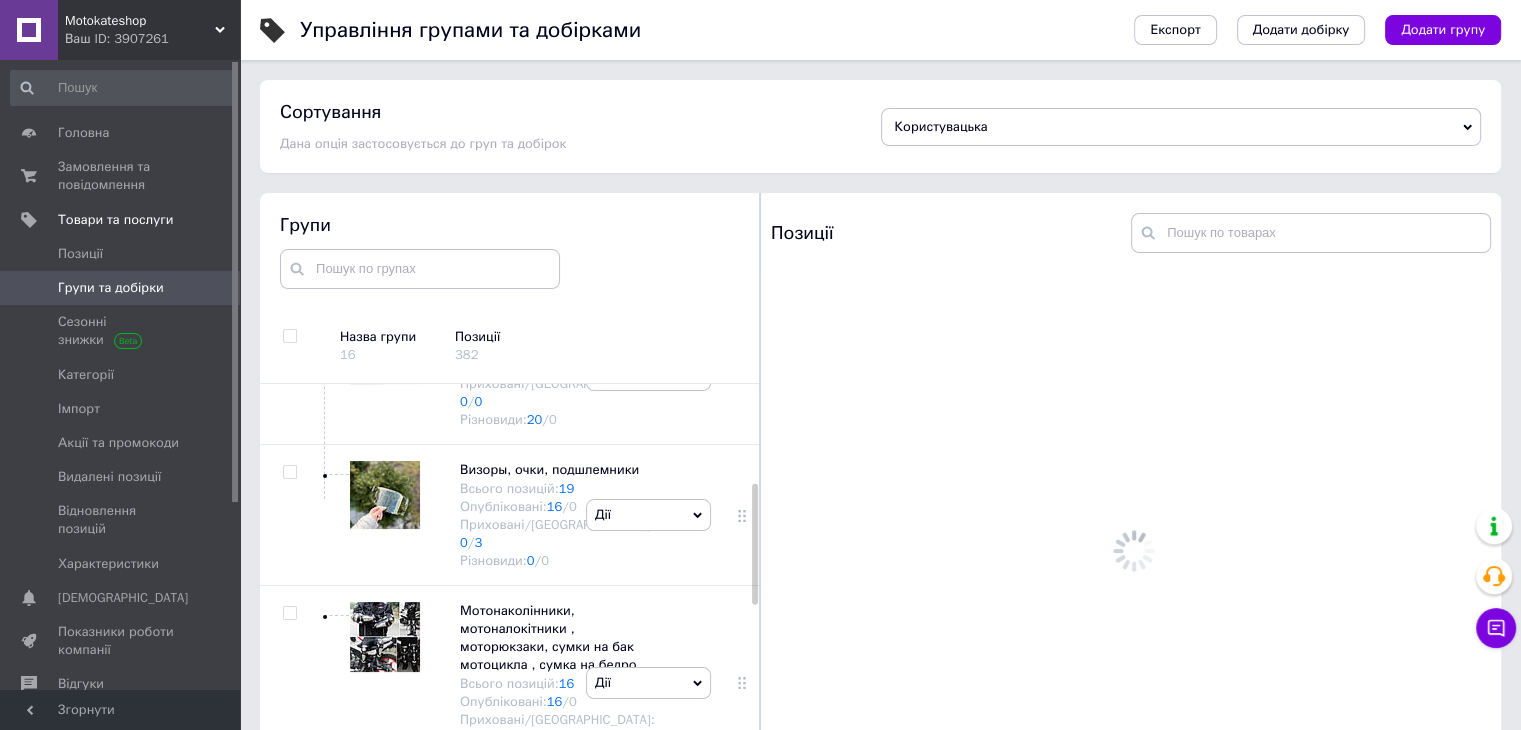 scroll, scrollTop: 488, scrollLeft: 0, axis: vertical 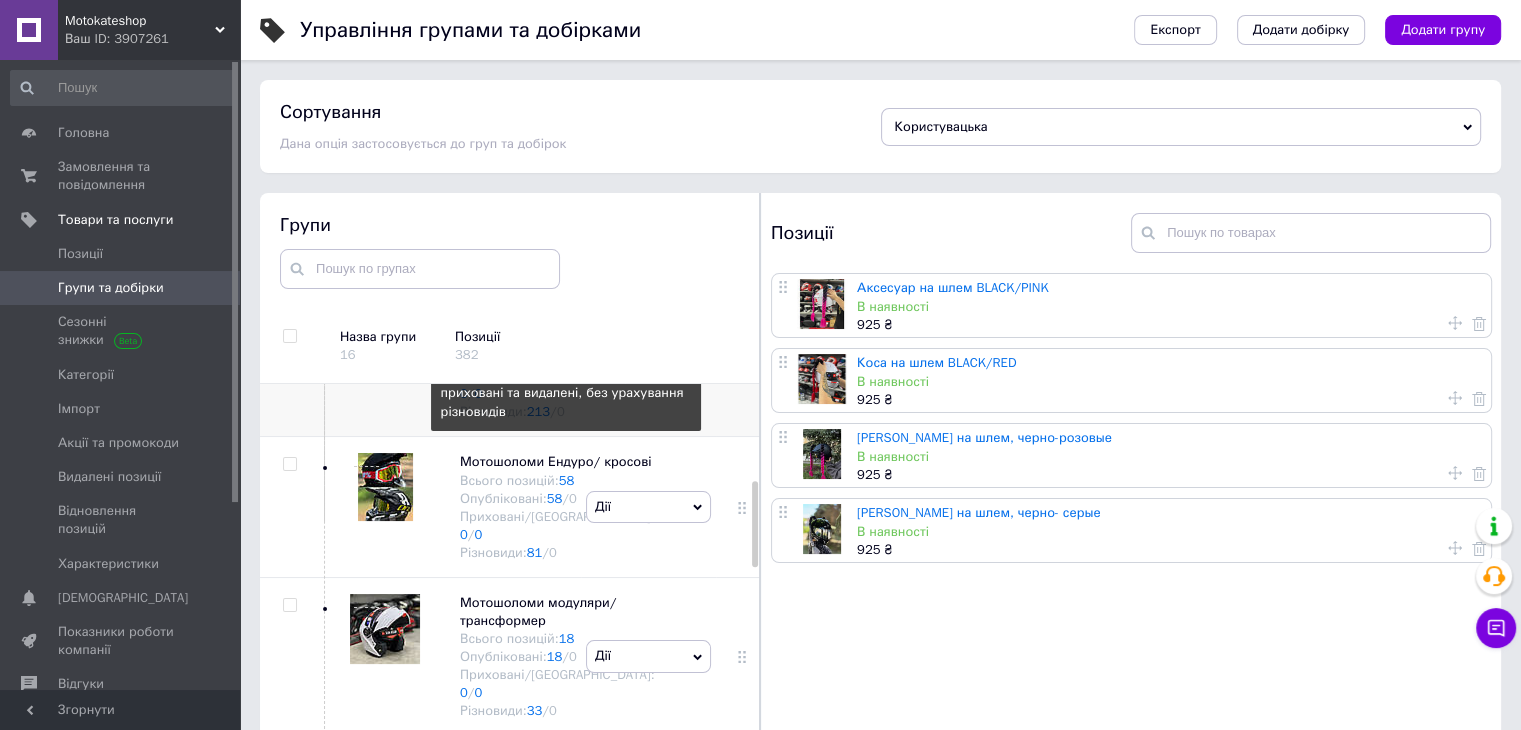 click on "95" at bounding box center (567, 339) 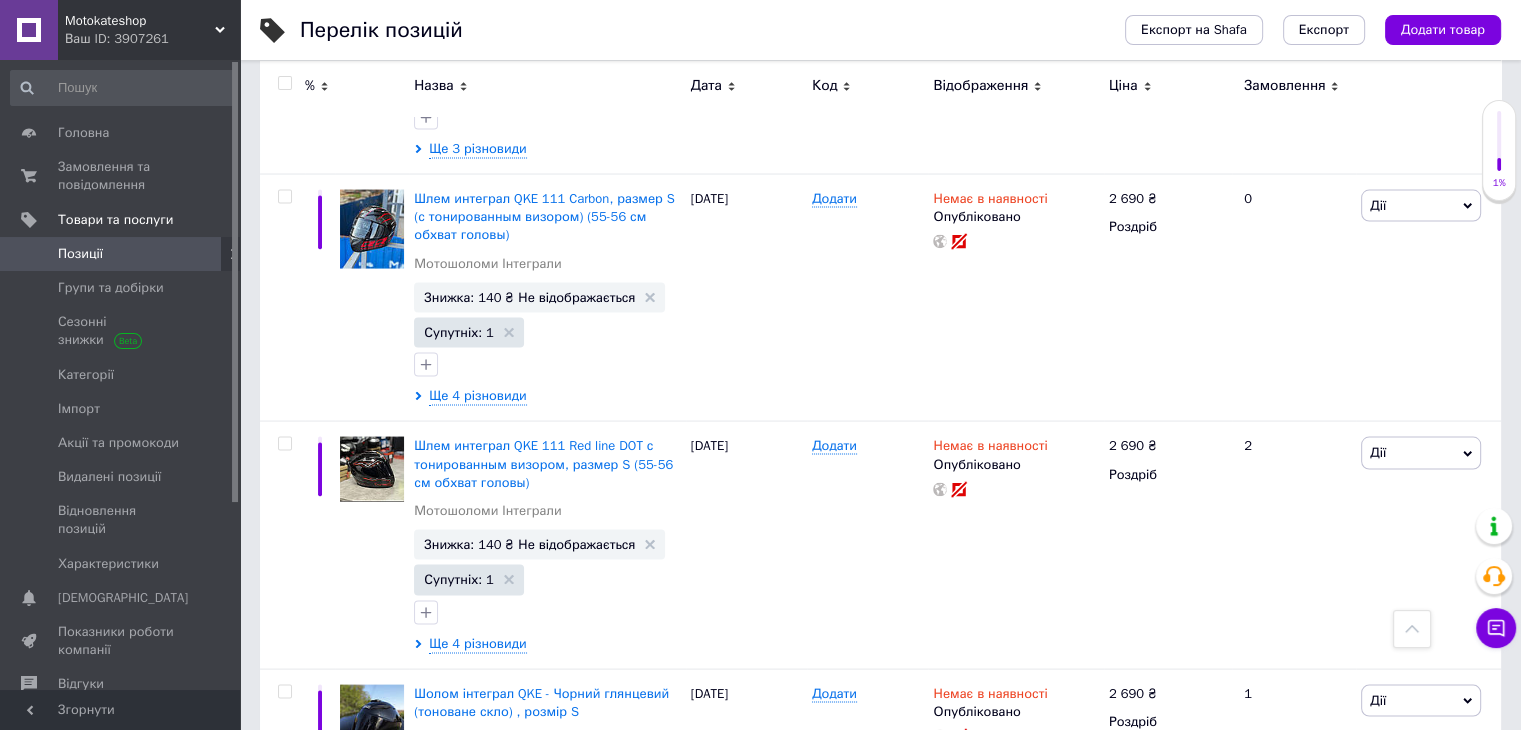 scroll, scrollTop: 4164, scrollLeft: 0, axis: vertical 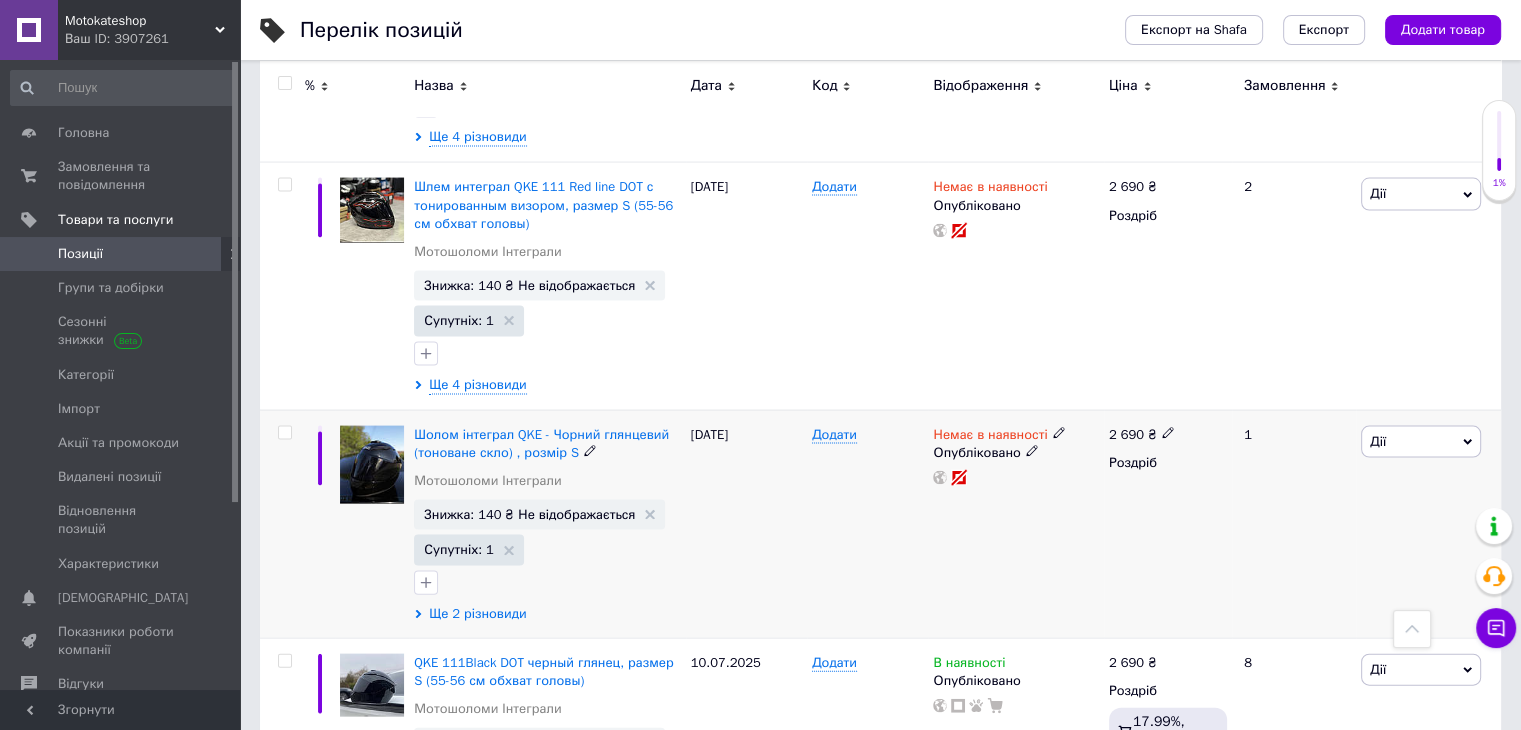 click on "Ще 2 різновиди" at bounding box center [477, 614] 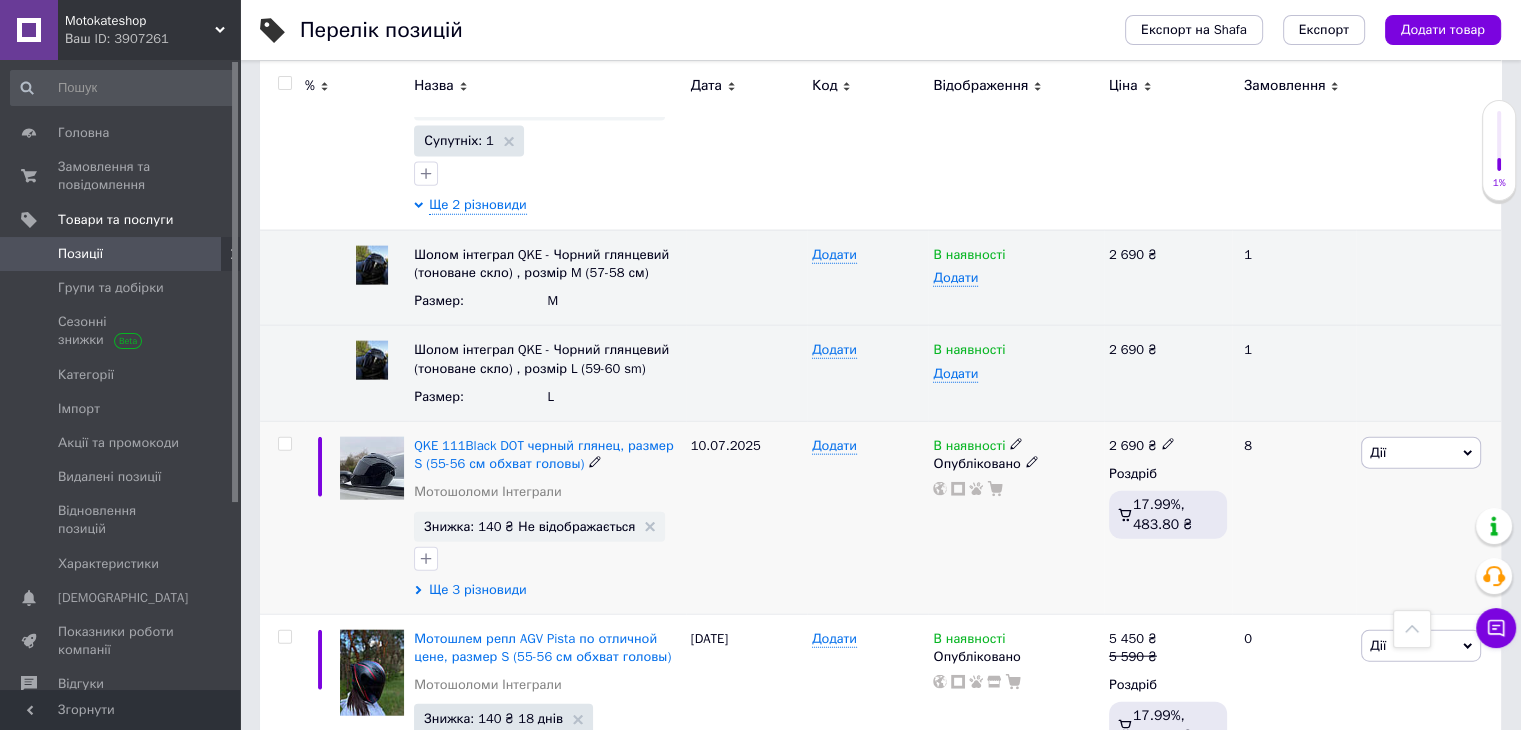 scroll, scrollTop: 4653, scrollLeft: 0, axis: vertical 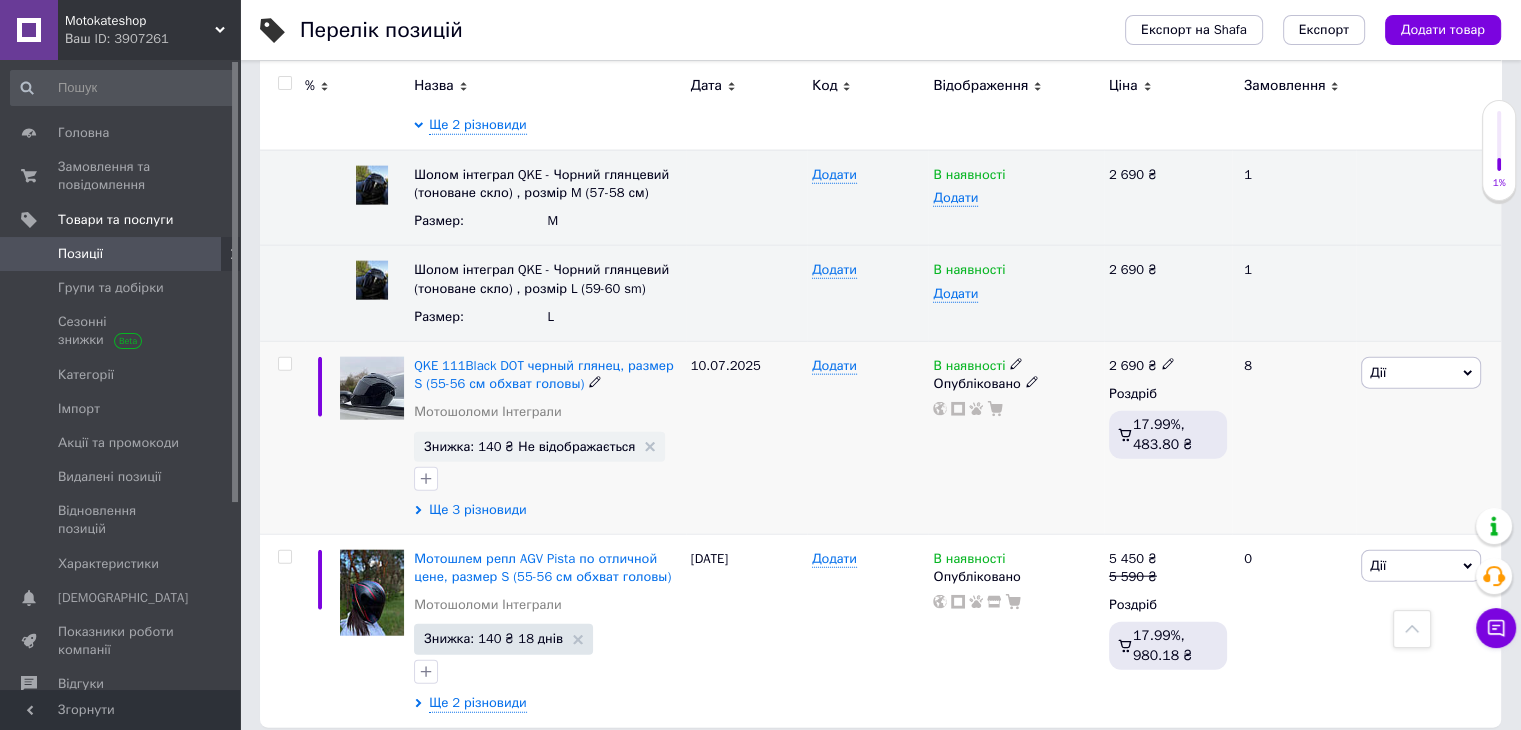 click on "Ще 3 різновиди" at bounding box center (477, 510) 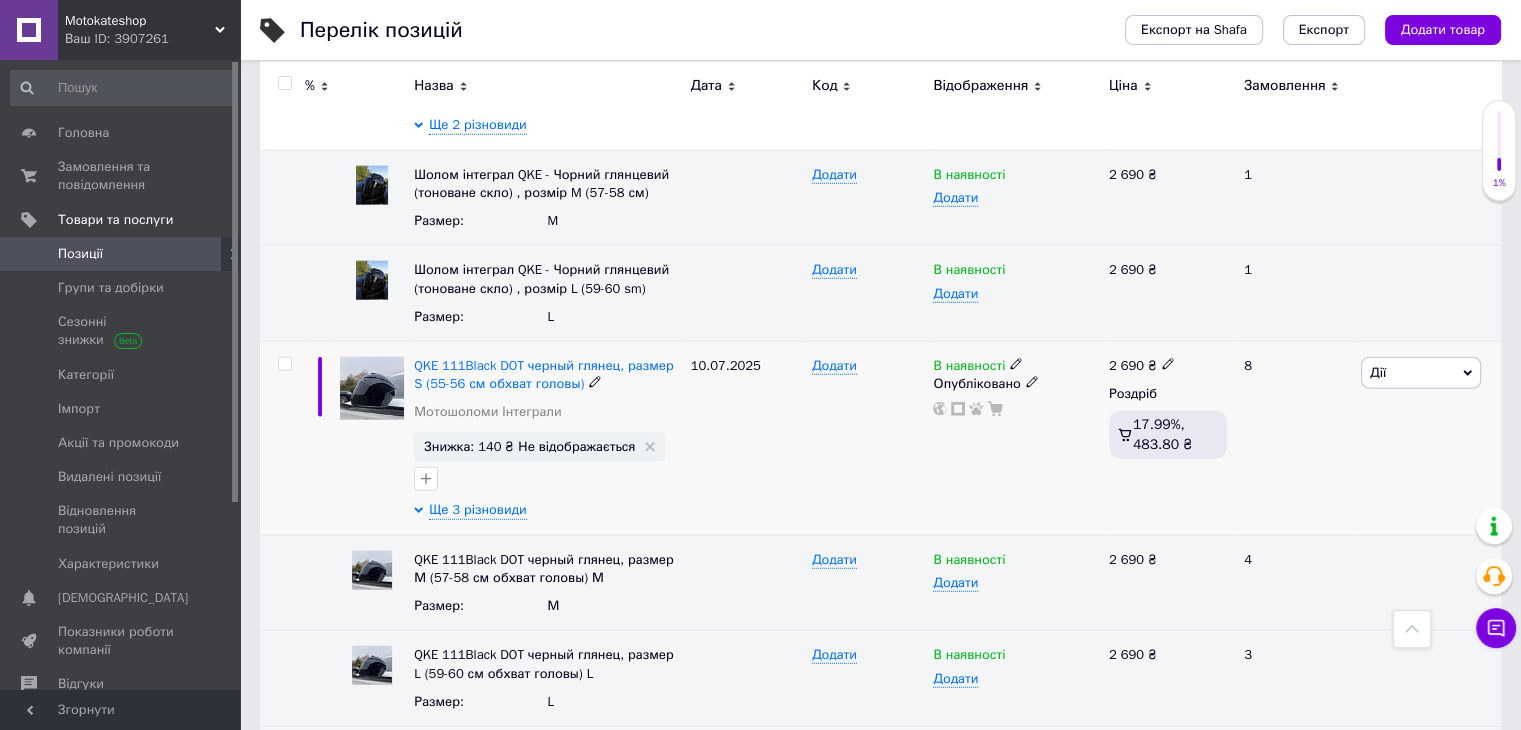 click 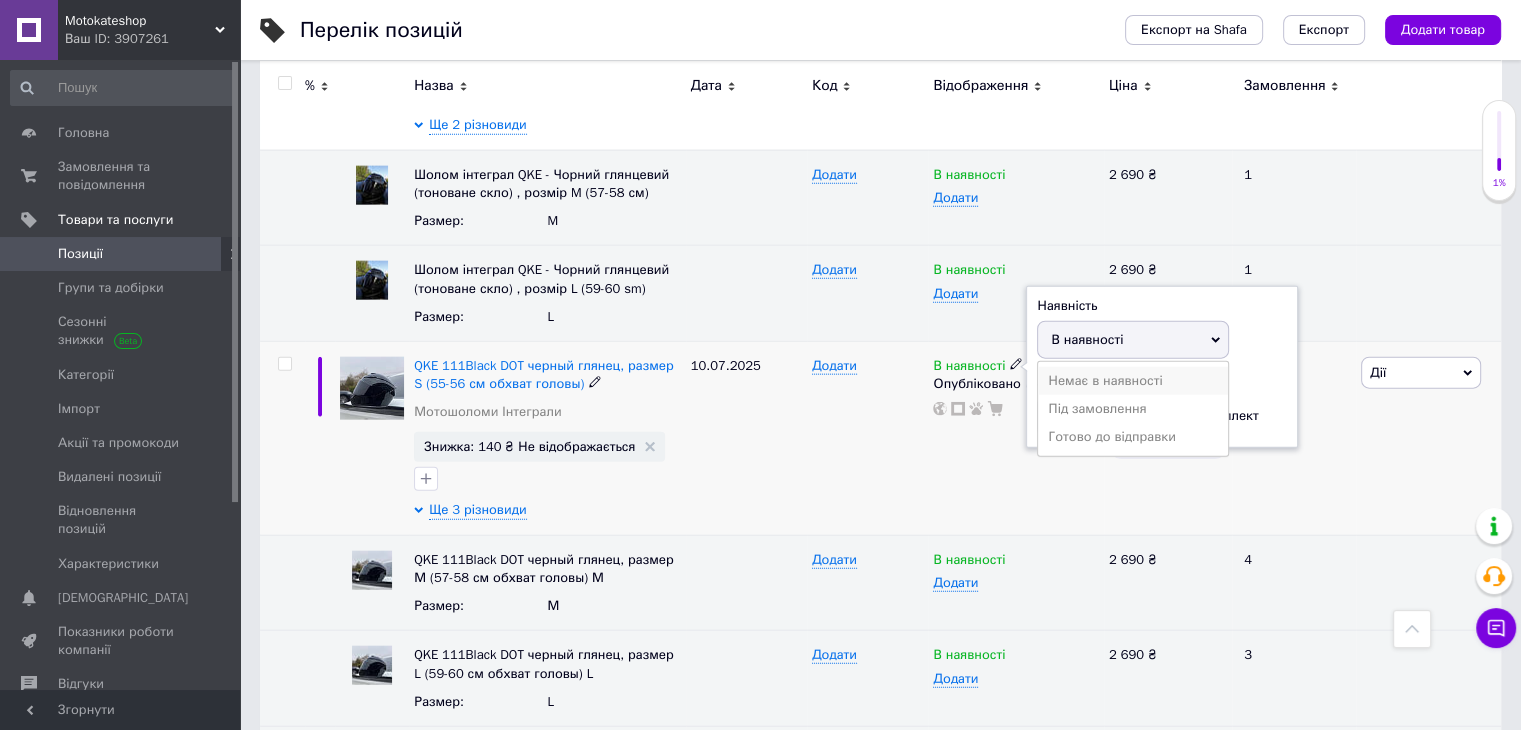 click on "Немає в наявності" at bounding box center (1133, 381) 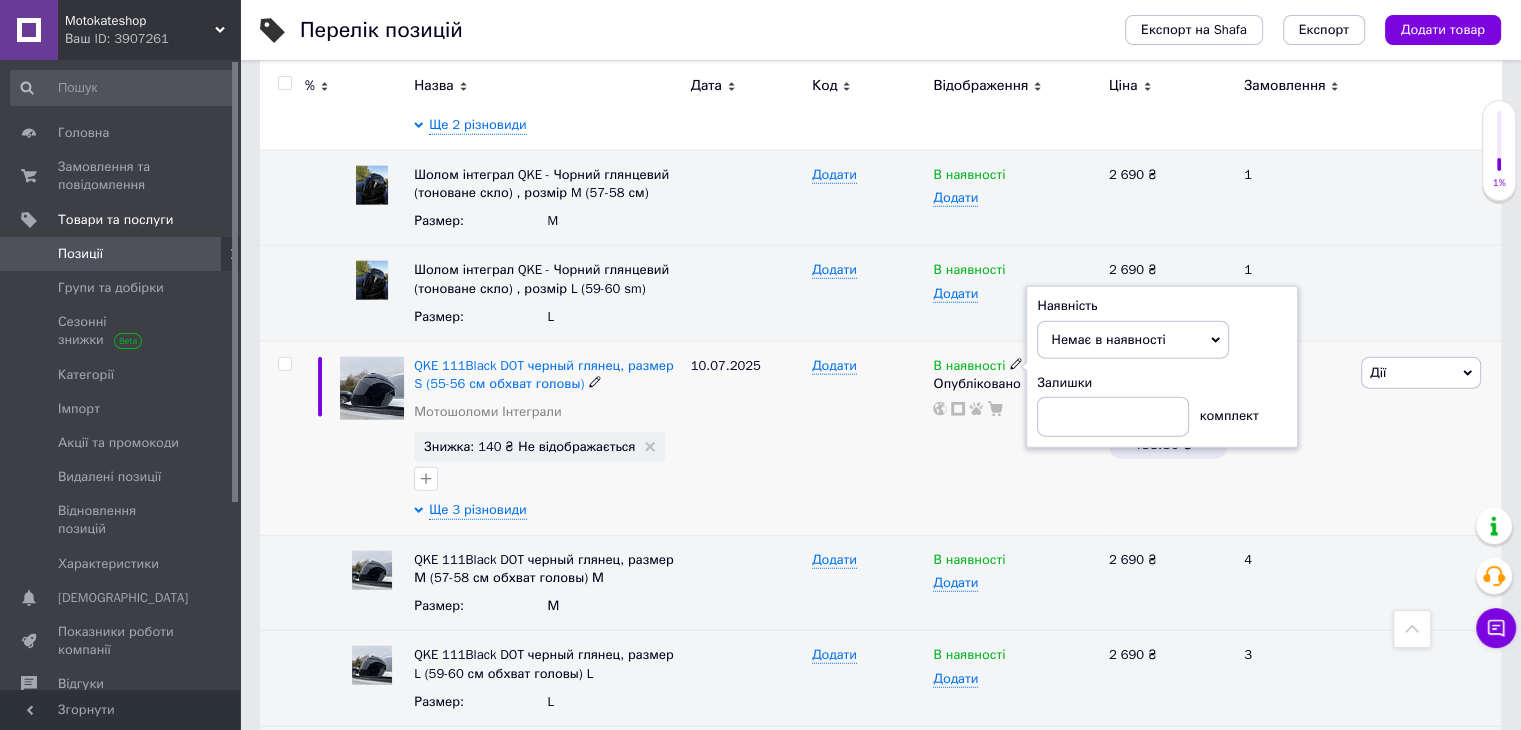 click on "10.07.2025" at bounding box center (746, 438) 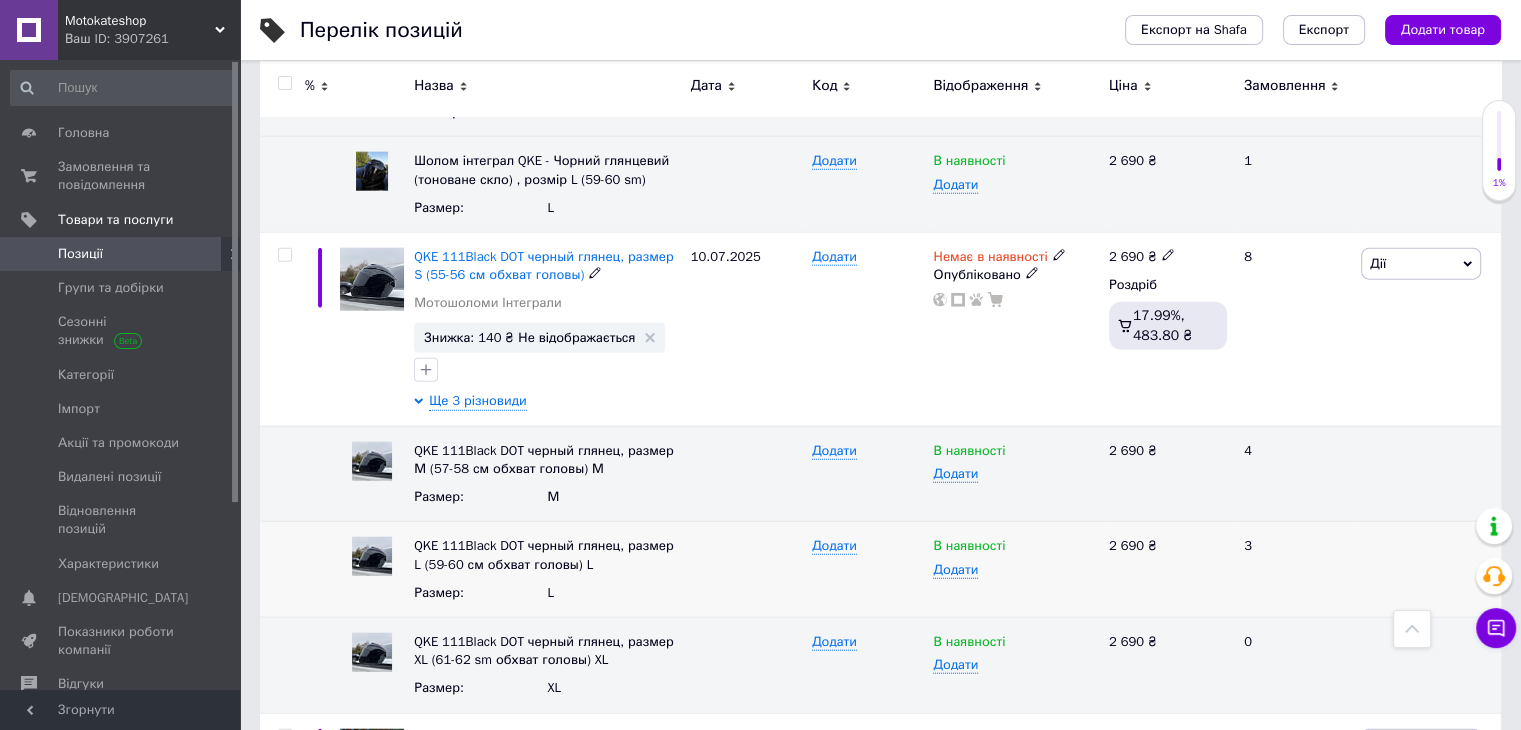 scroll, scrollTop: 4940, scrollLeft: 0, axis: vertical 